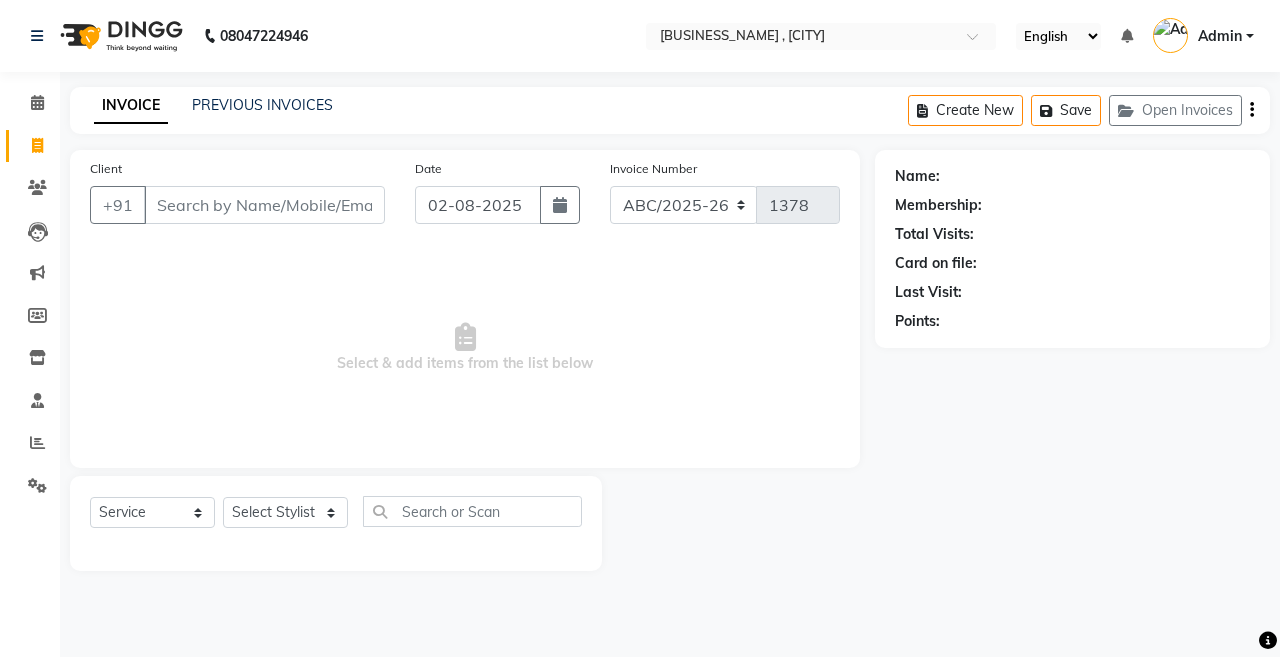 select on "service" 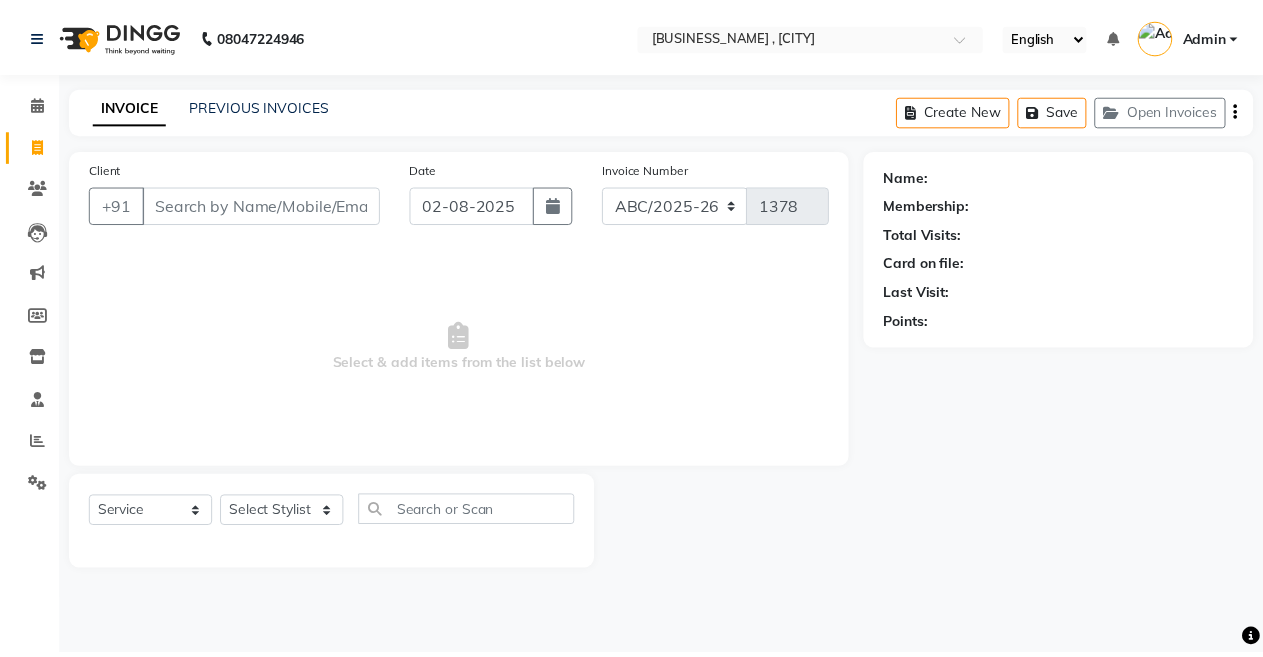 scroll, scrollTop: 0, scrollLeft: 0, axis: both 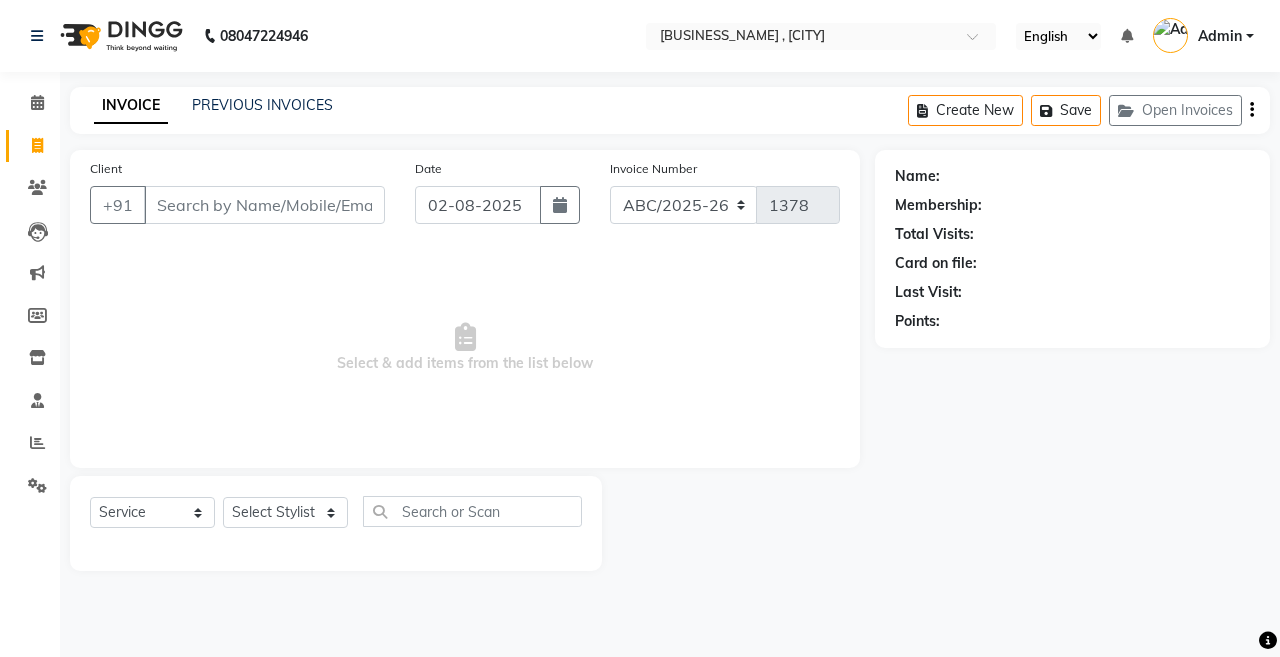 click on "[PHONE] Select Location × Burgundy Salon , Ulubari English ENGLISH Español العربية मराठी हिंदी ગુજરાતી தமிழ் 中文 Notifications nothing to show Admin Manage Profile Change Password Sign out  Version:3.15.11" 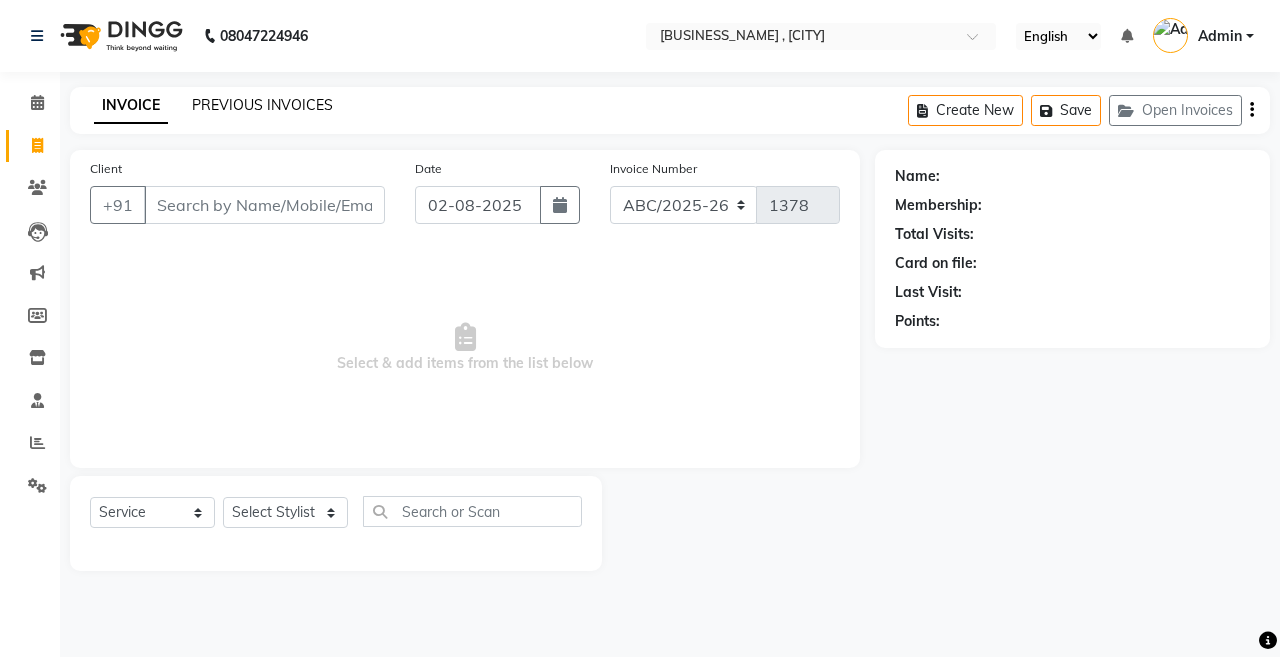 click on "PREVIOUS INVOICES" 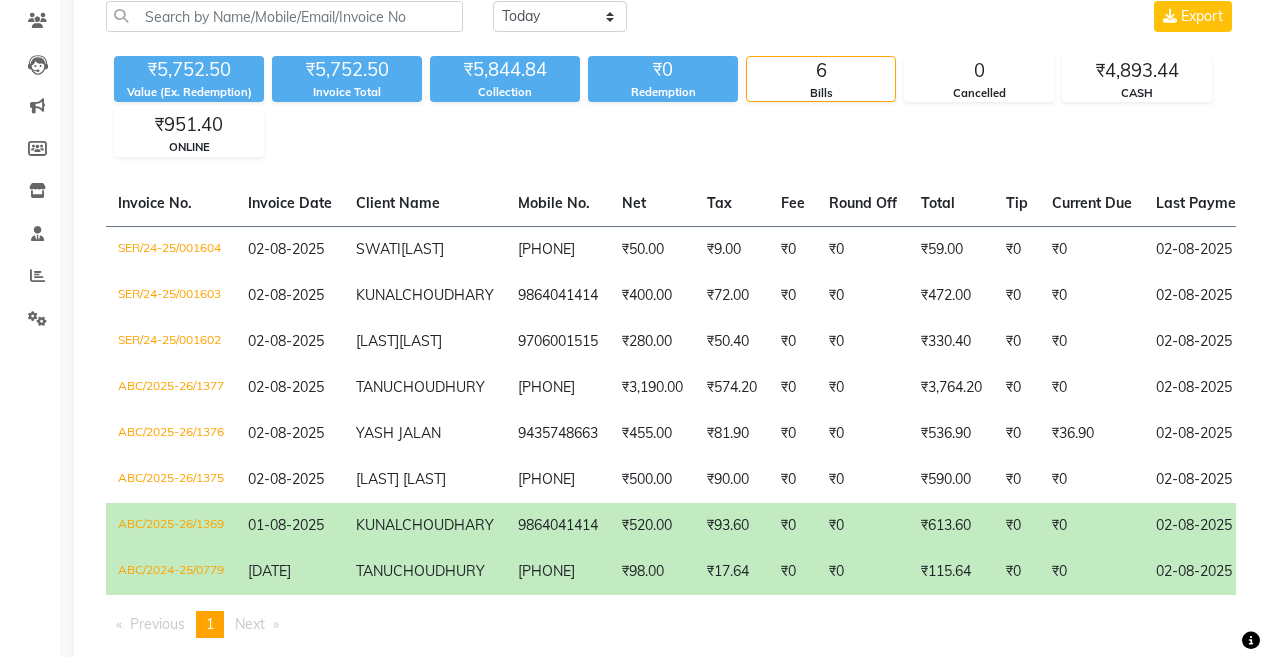 scroll, scrollTop: 173, scrollLeft: 0, axis: vertical 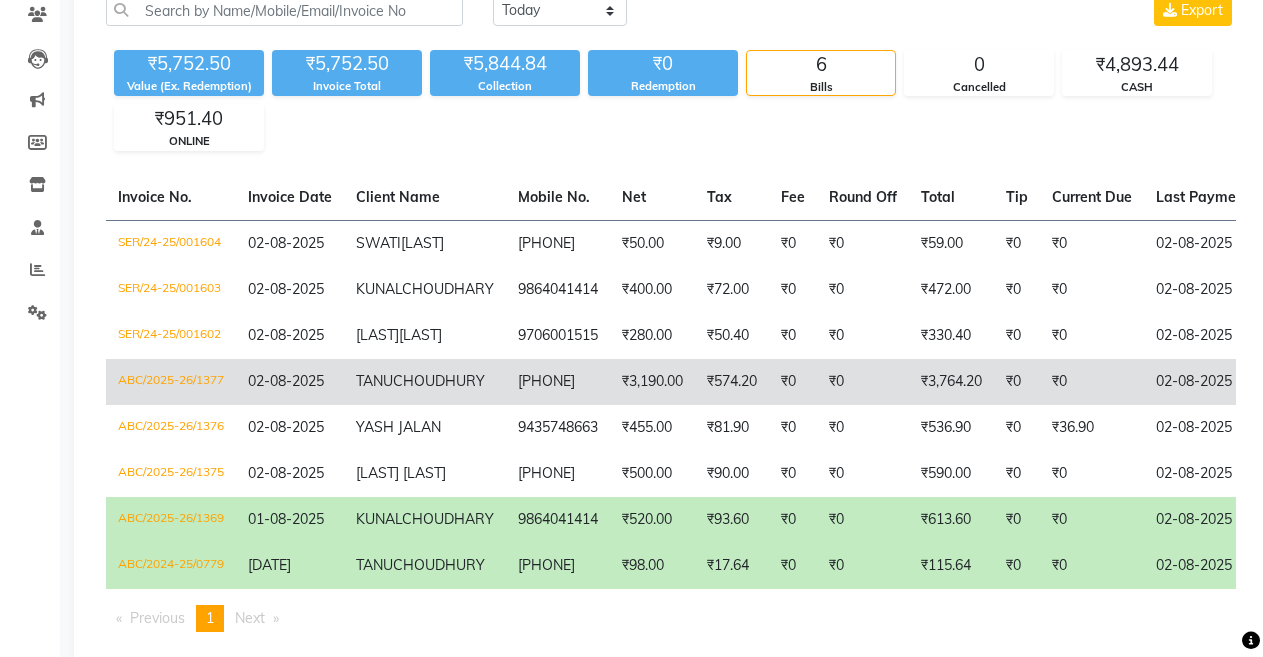 click on "₹3,764.20" 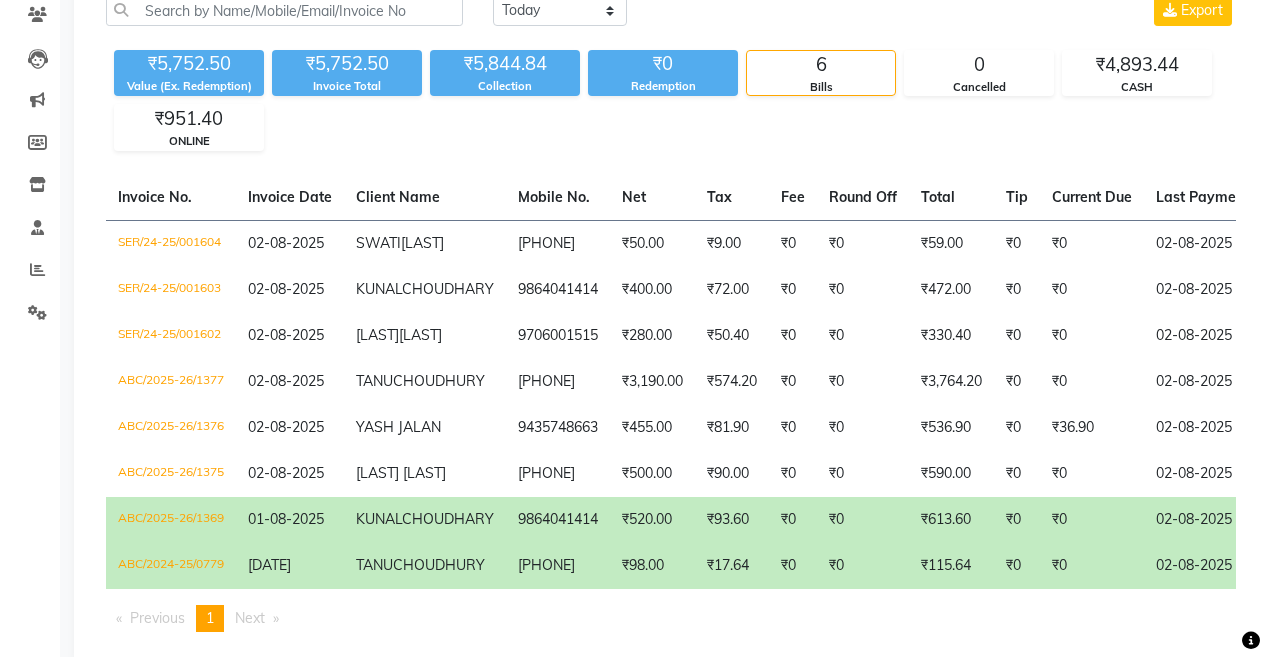 scroll, scrollTop: 0, scrollLeft: 0, axis: both 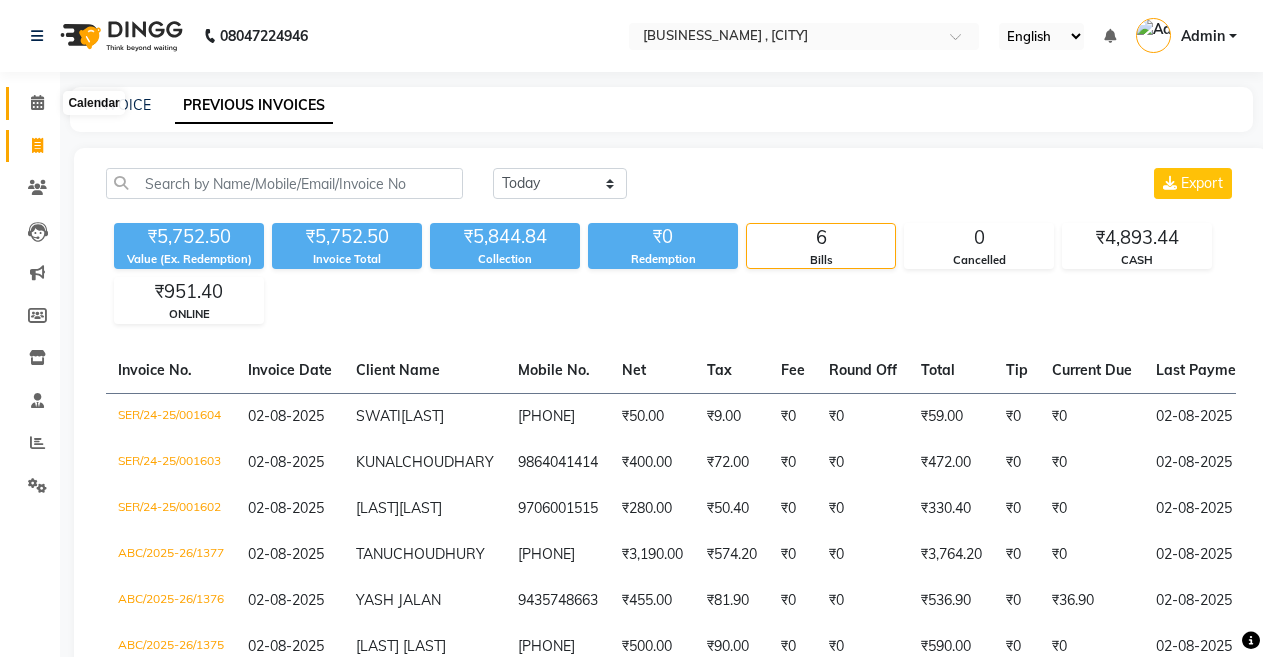 click 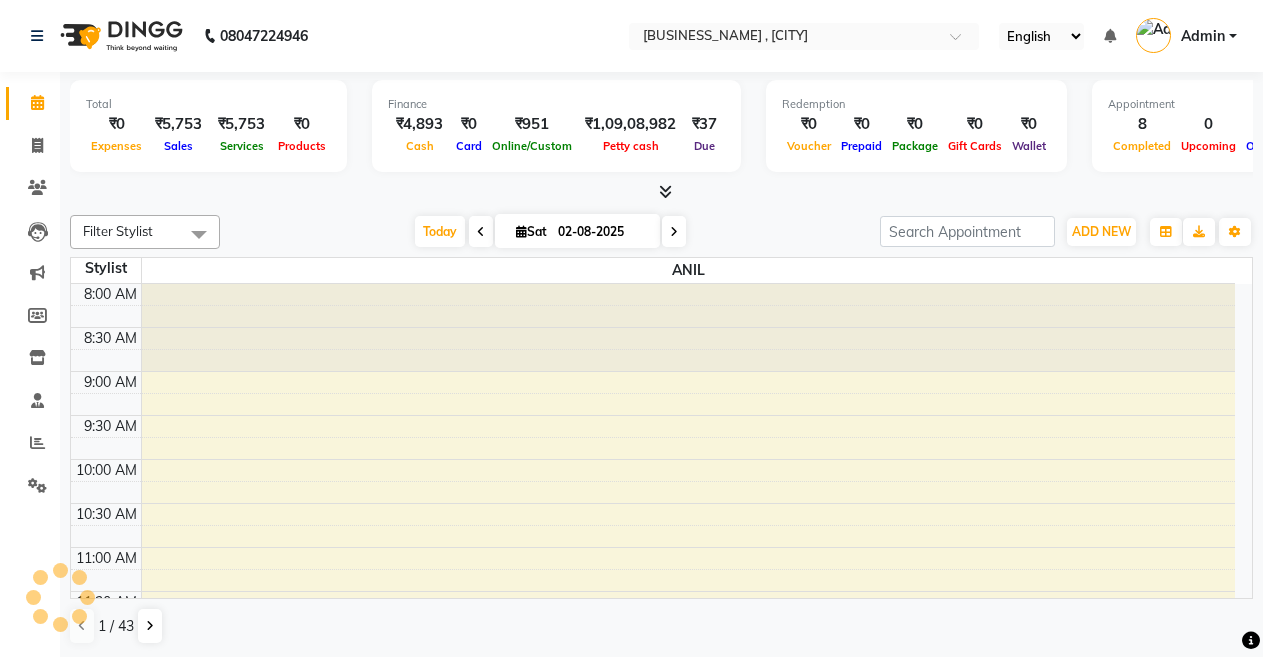 scroll, scrollTop: 0, scrollLeft: 0, axis: both 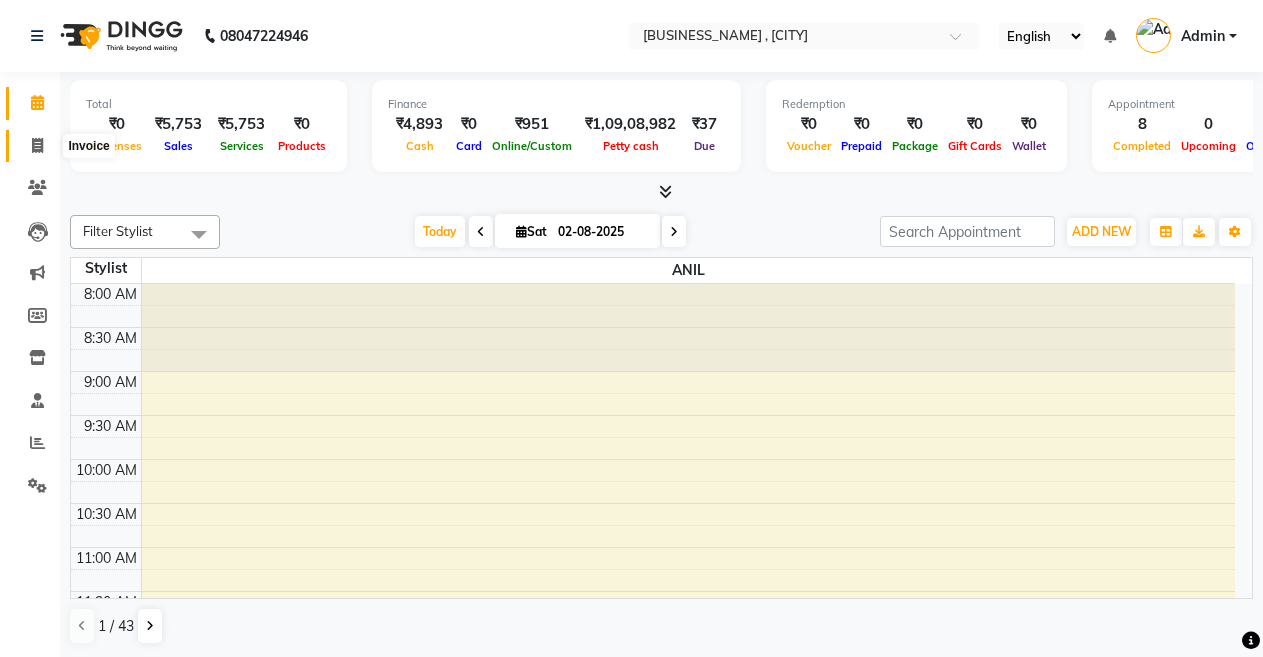 click 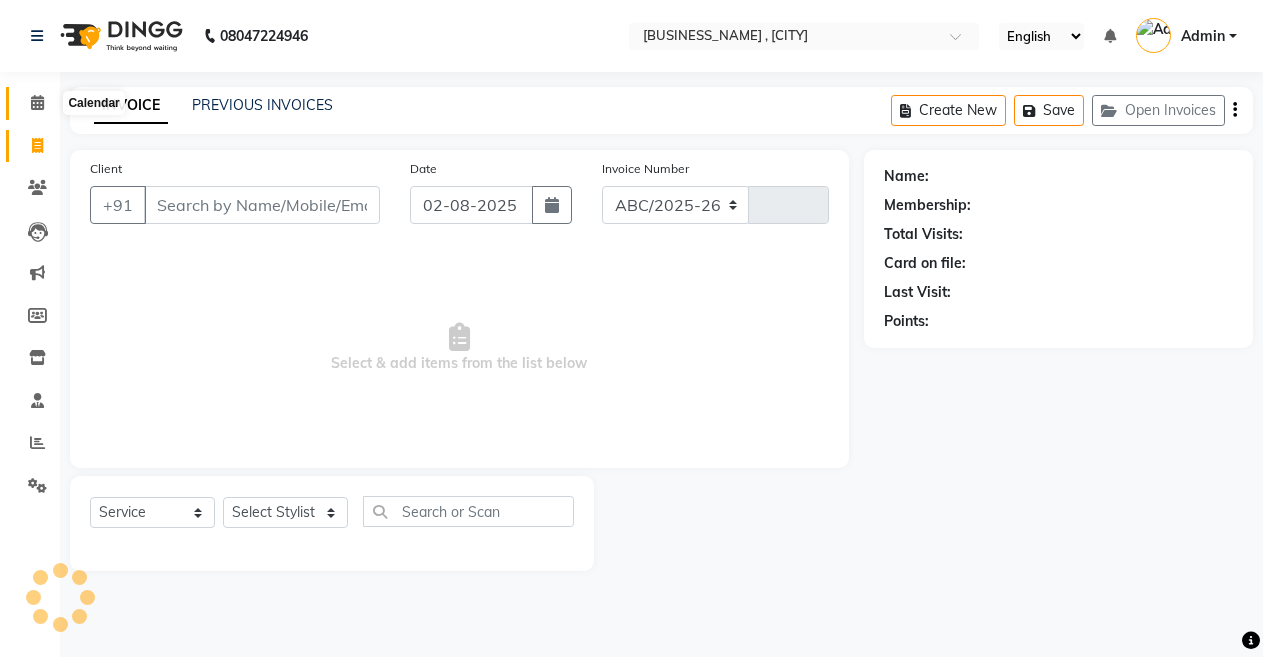select on "5345" 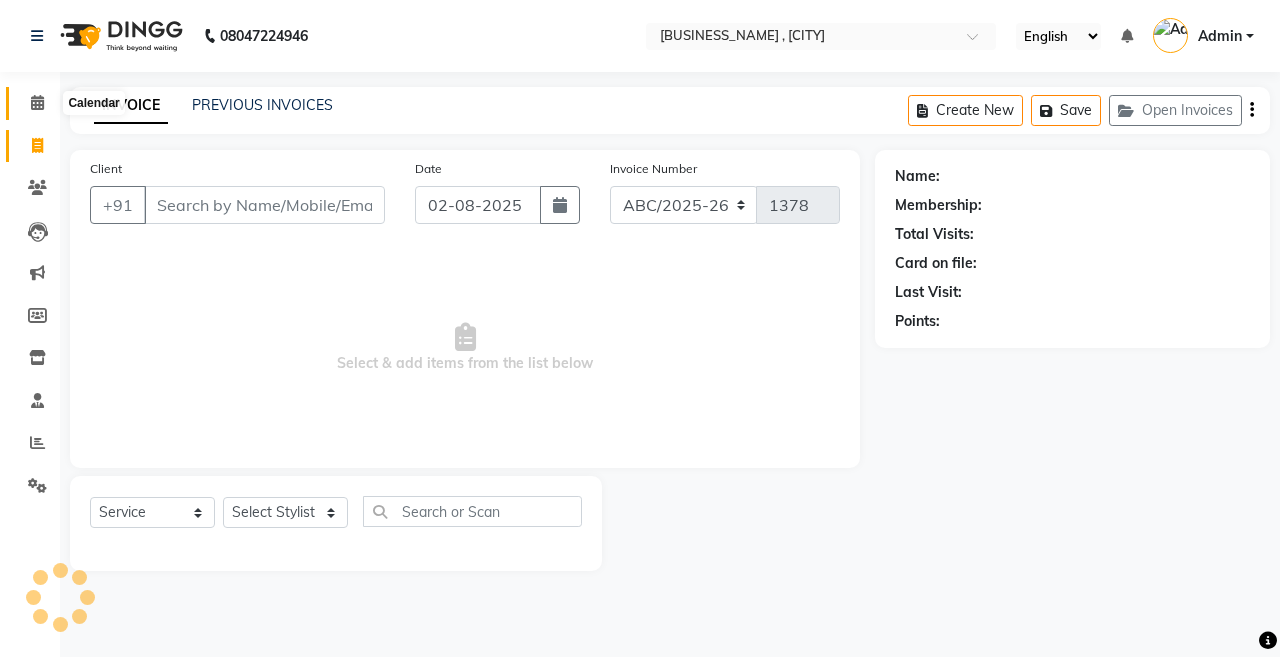 drag, startPoint x: 38, startPoint y: 104, endPoint x: 124, endPoint y: 20, distance: 120.21647 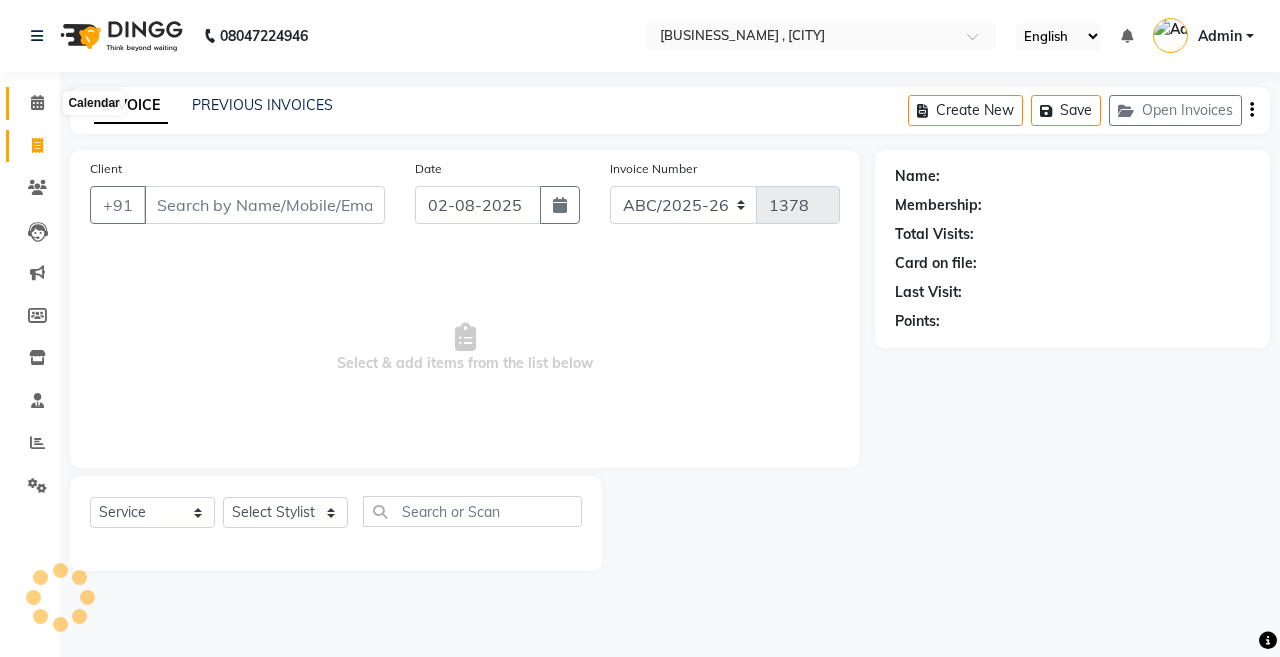 click 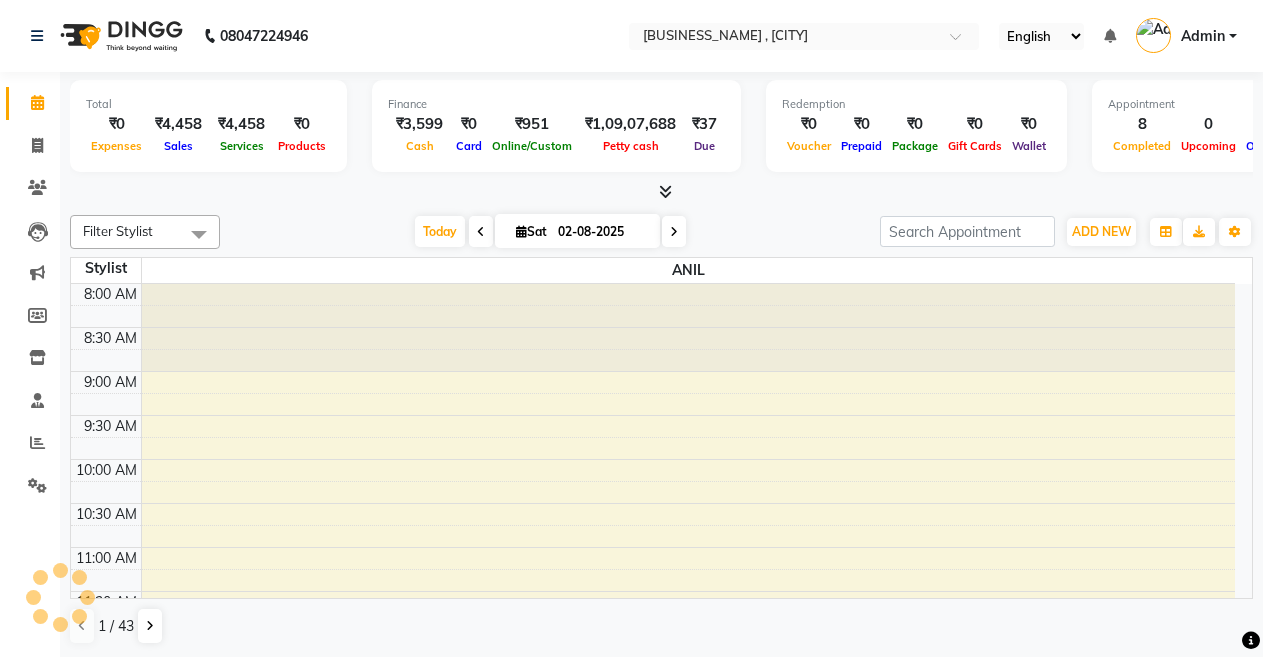scroll, scrollTop: 0, scrollLeft: 0, axis: both 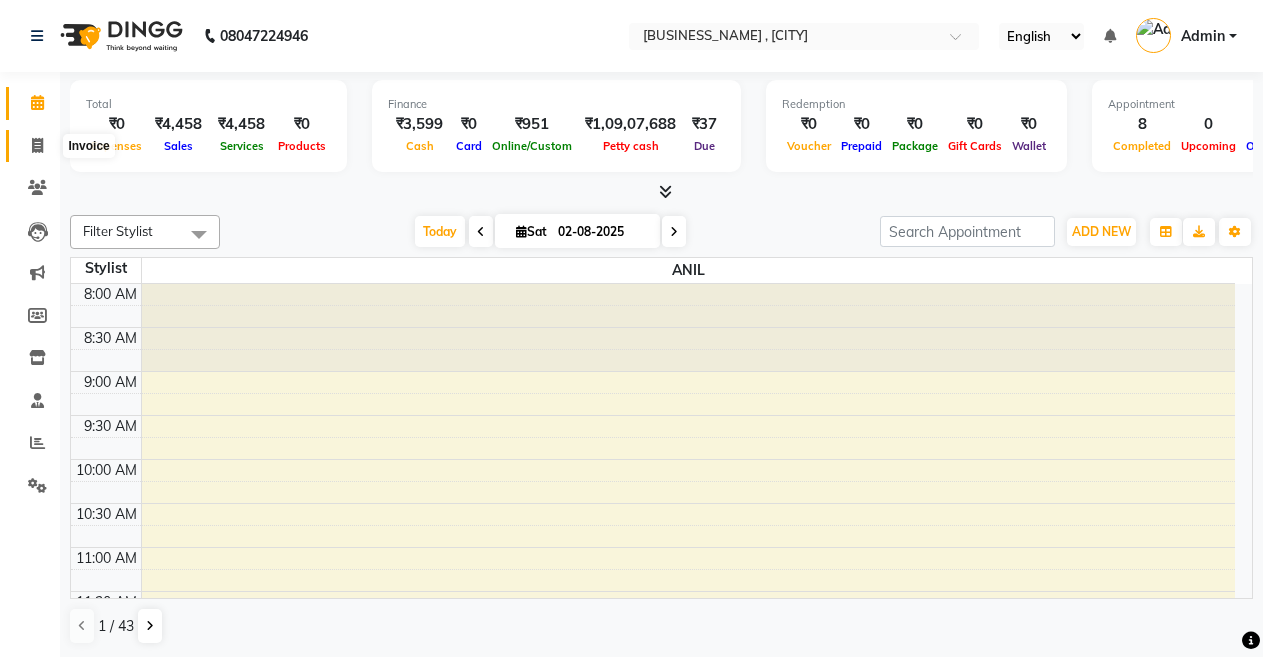 click 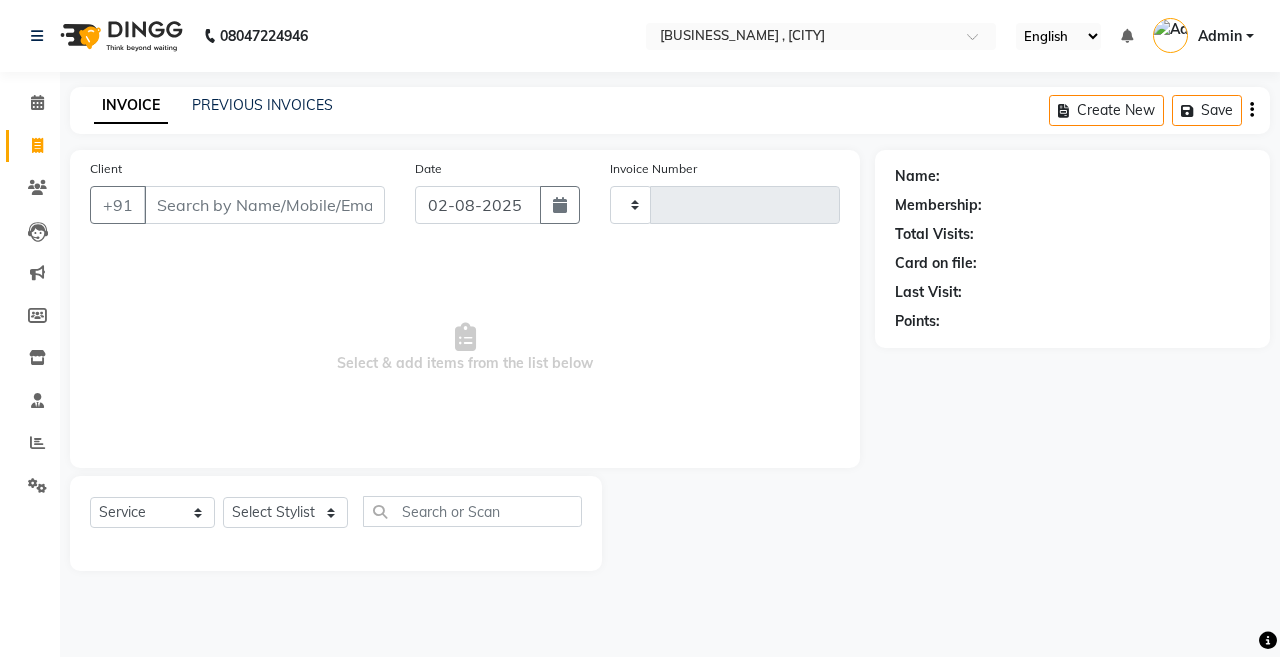 type on "1378" 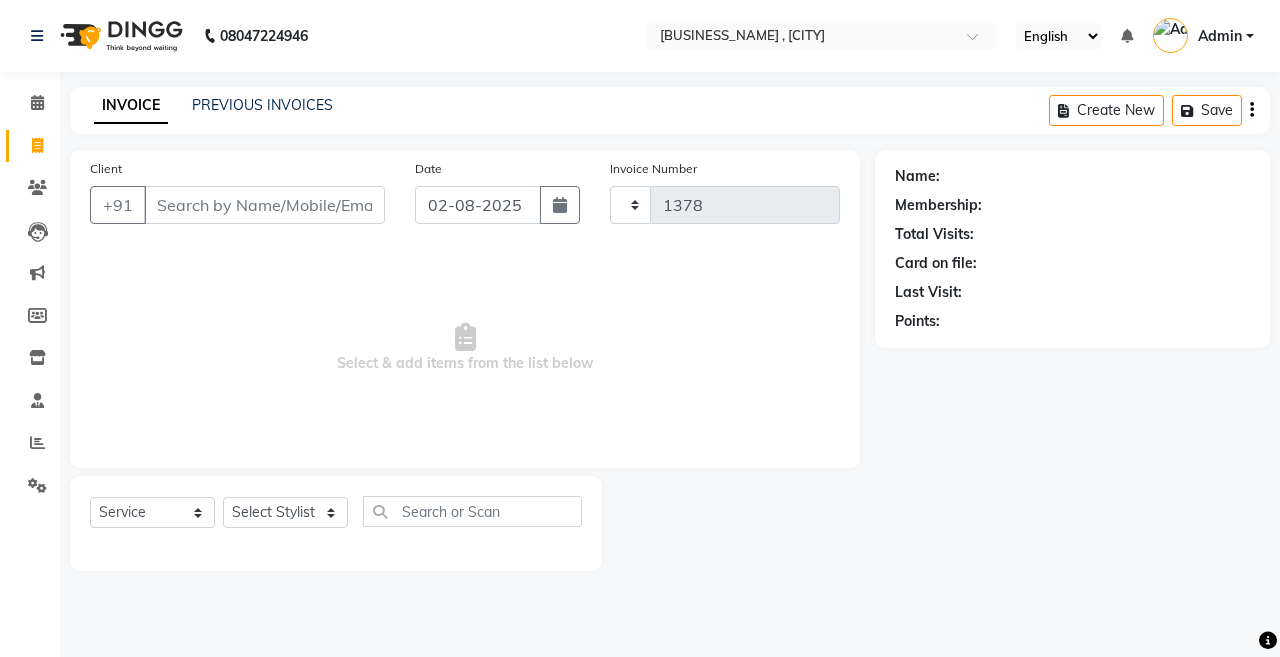 select on "5345" 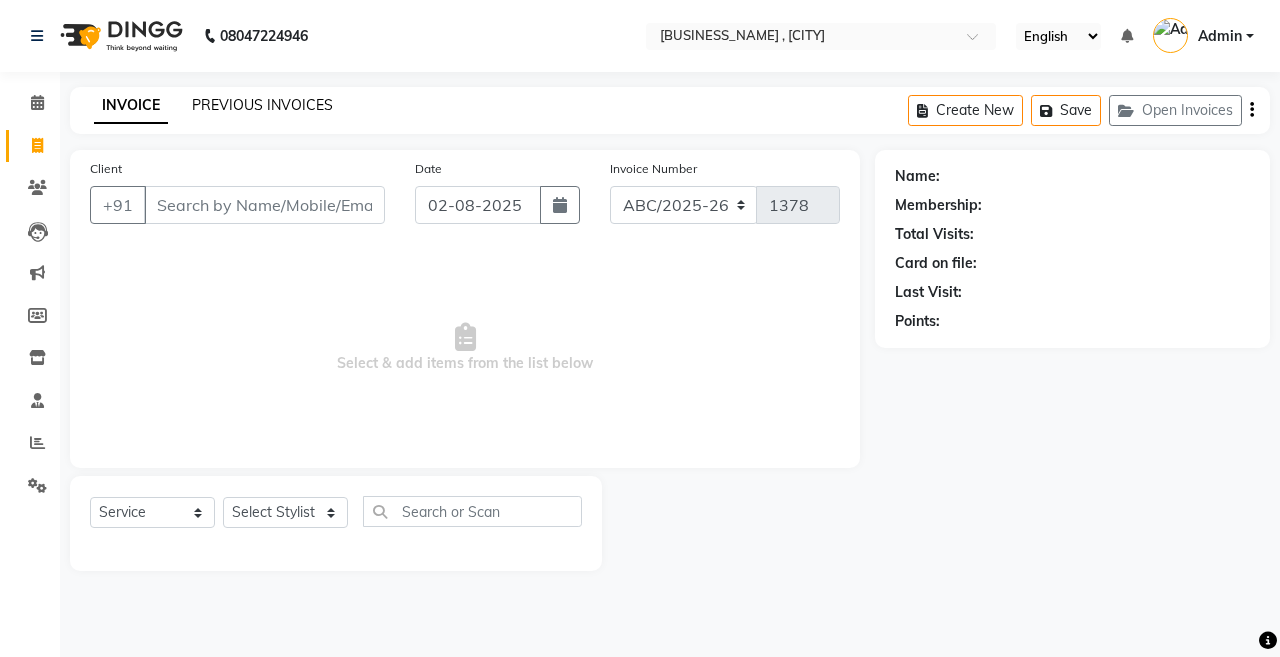 click on "PREVIOUS INVOICES" 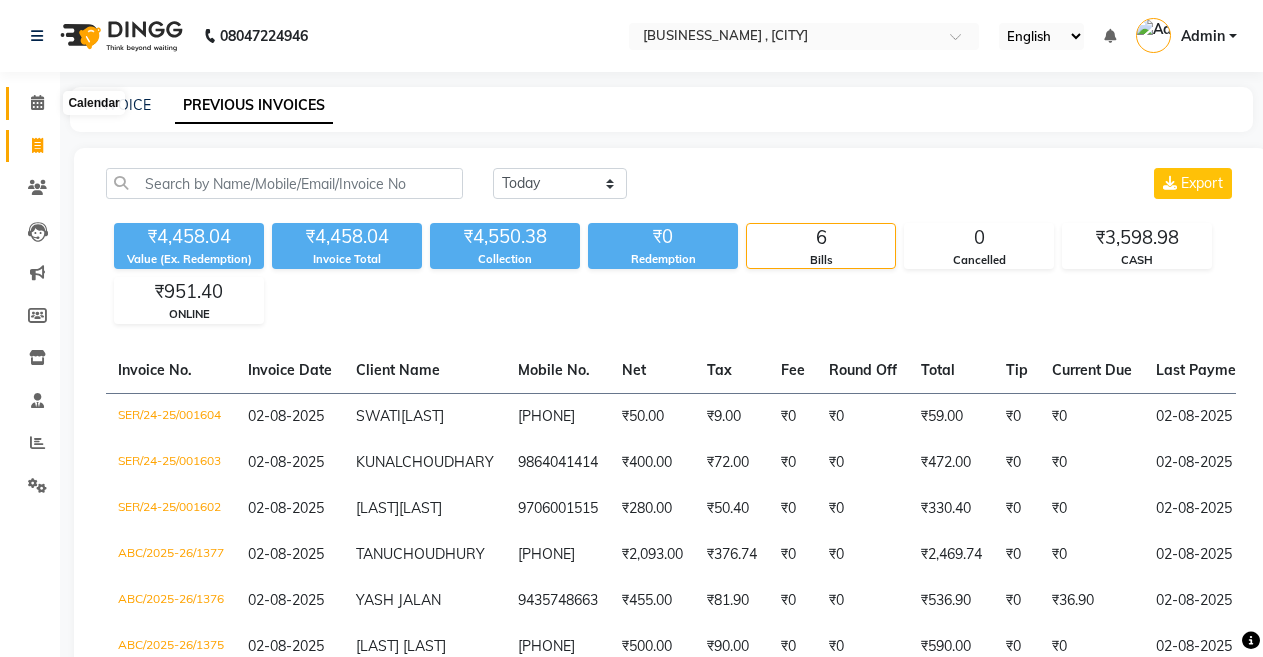 click 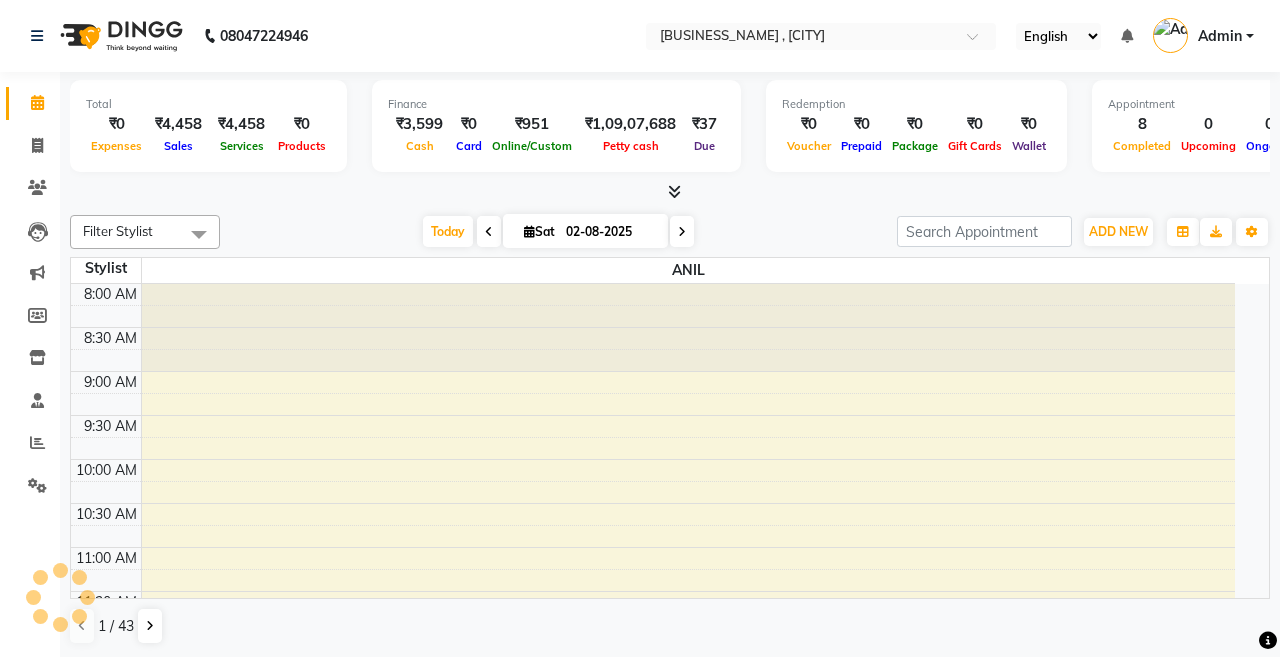 scroll, scrollTop: 529, scrollLeft: 0, axis: vertical 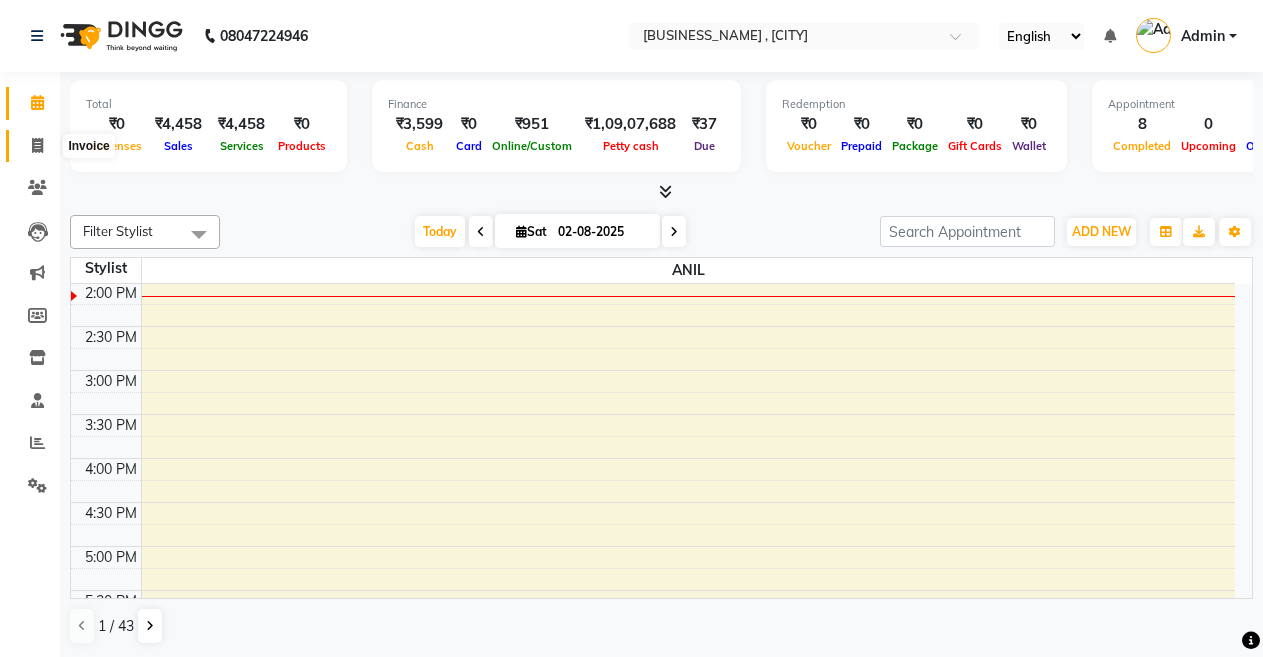 click 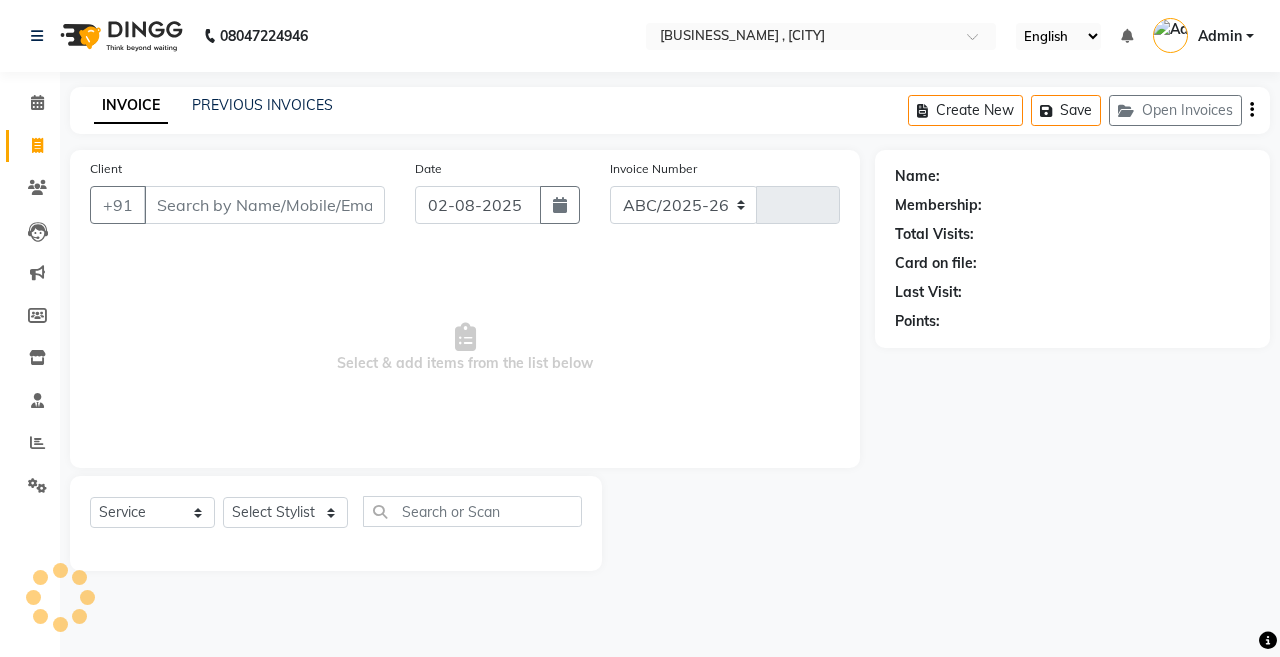 select on "5345" 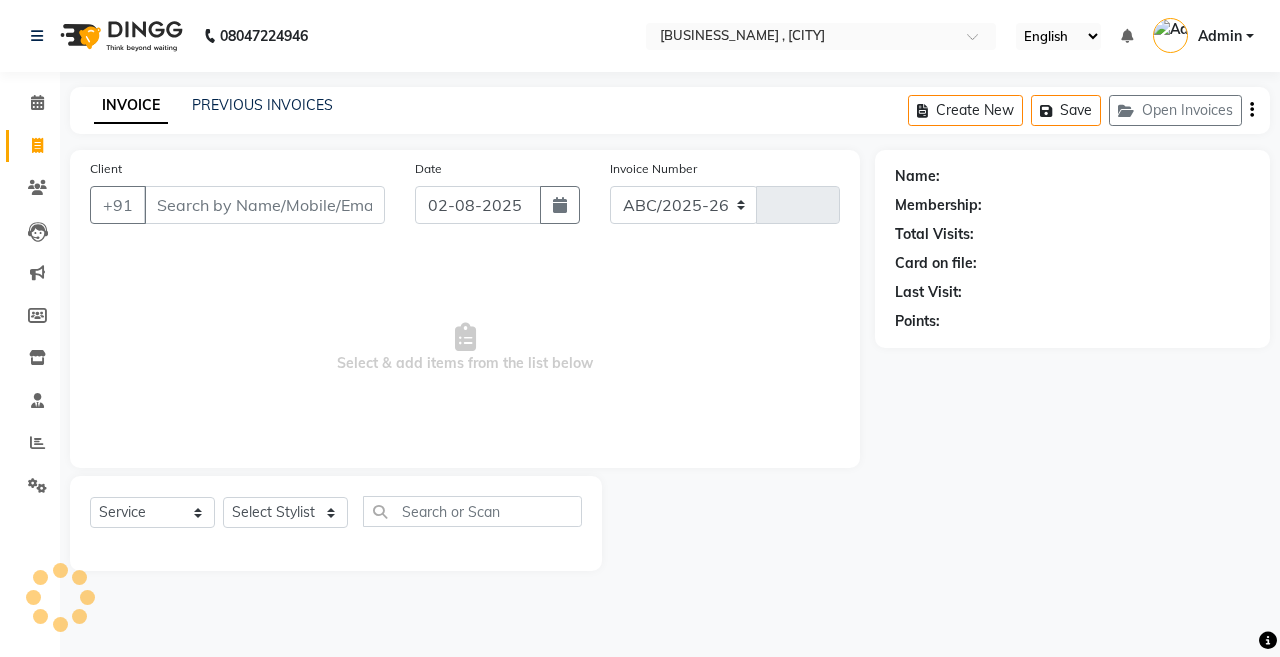 type on "1378" 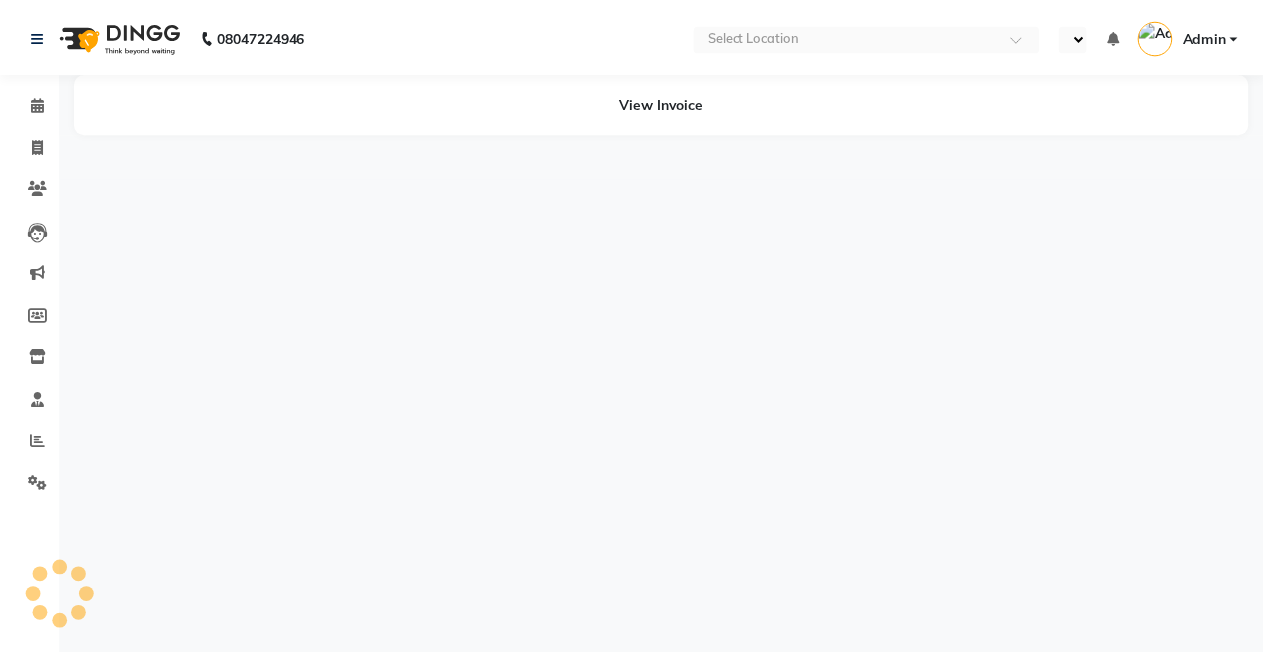 scroll, scrollTop: 0, scrollLeft: 0, axis: both 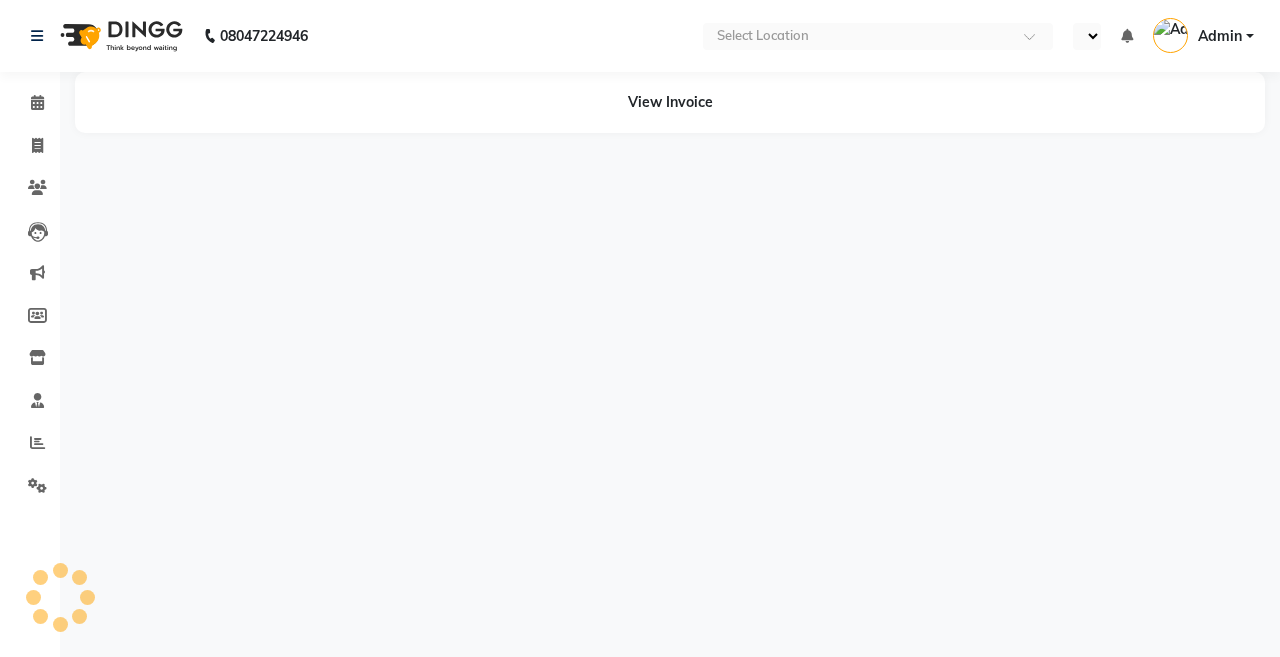 select on "en" 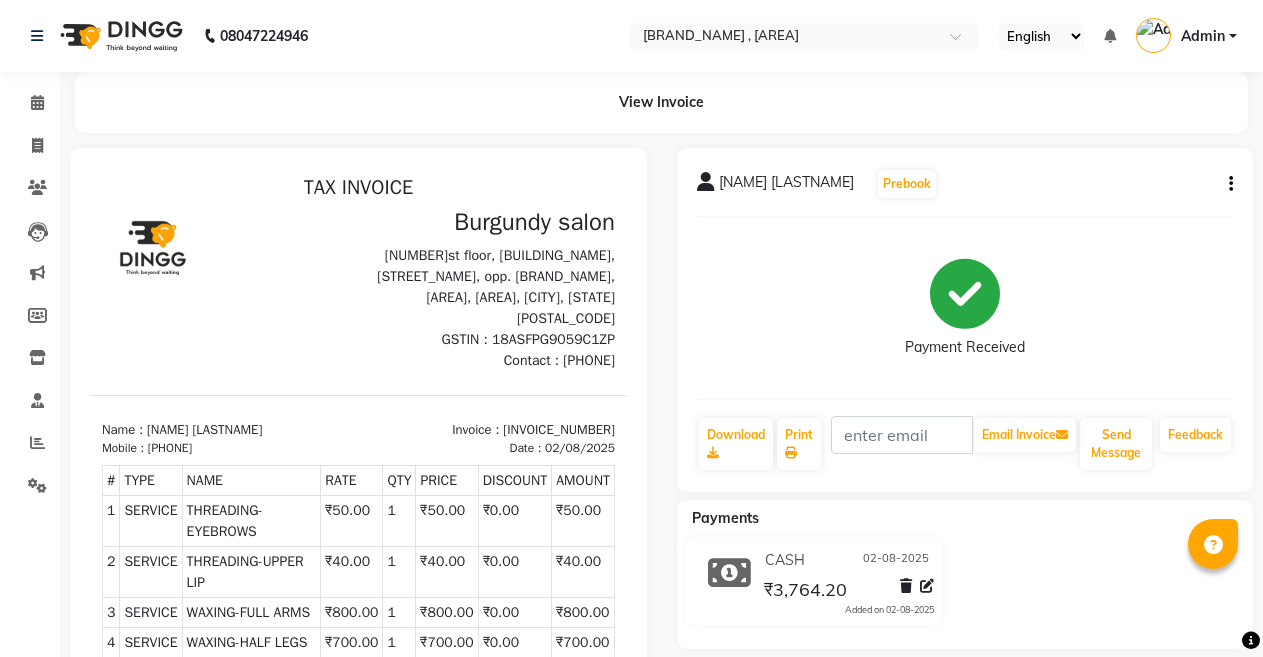 scroll, scrollTop: 0, scrollLeft: 0, axis: both 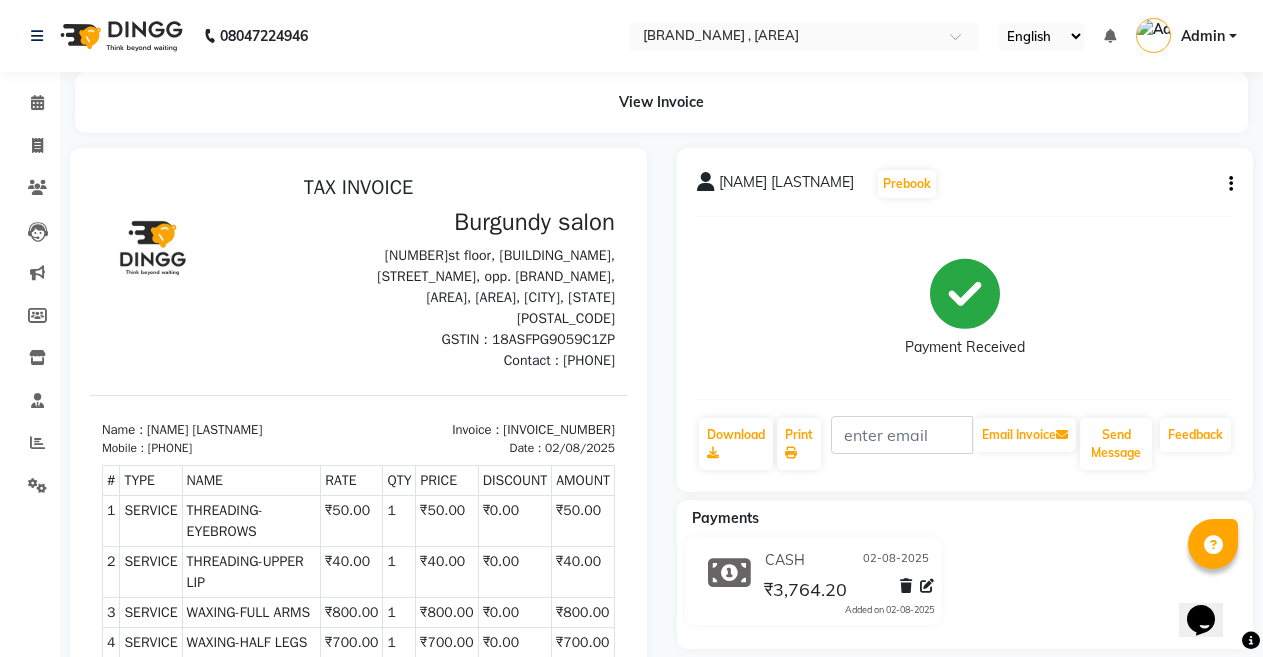 click 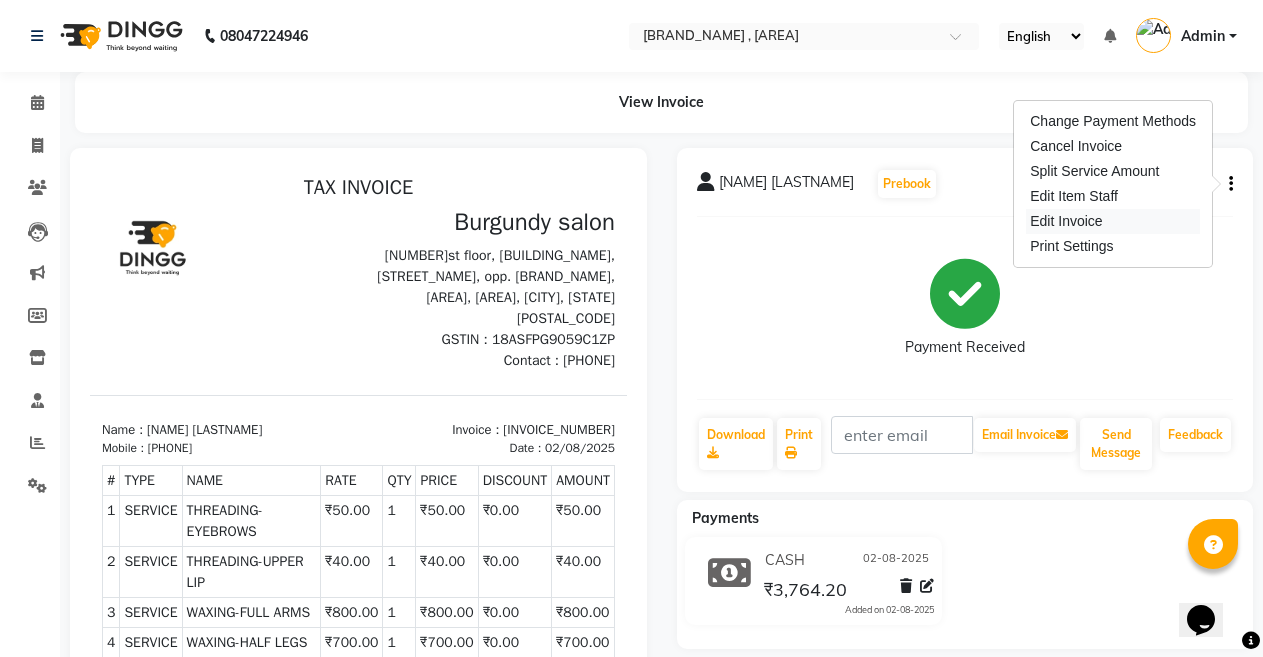 click on "Edit Invoice" at bounding box center [1113, 221] 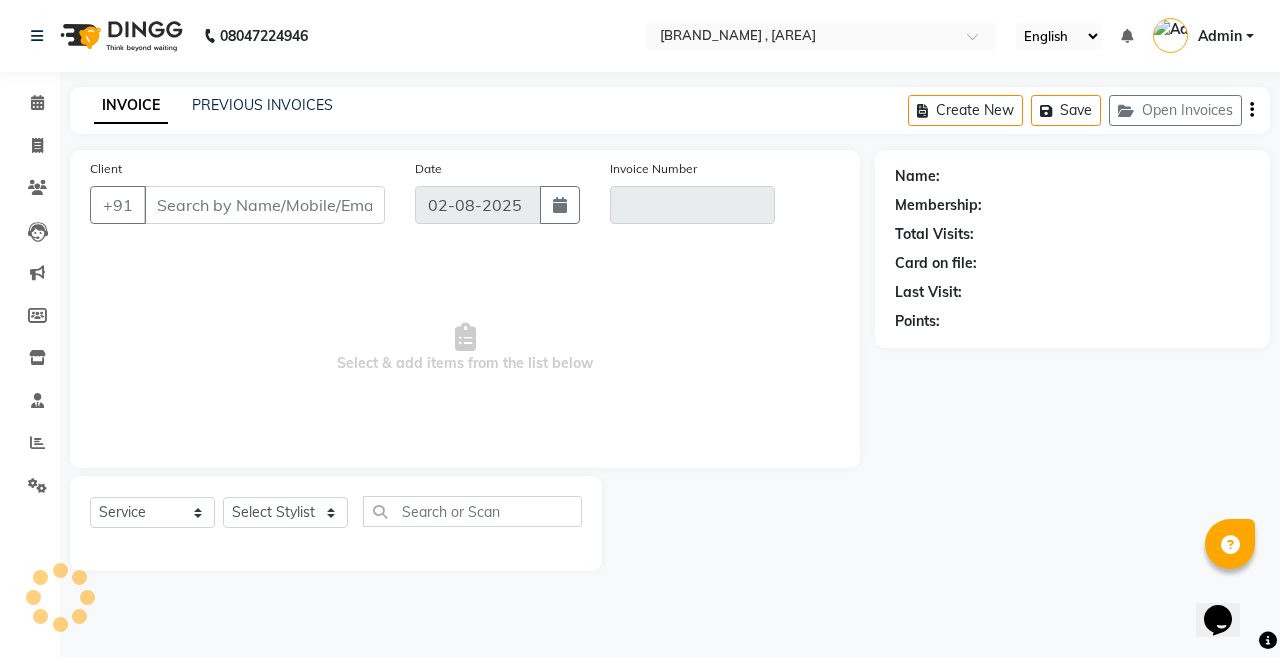 type on "[PHONE]" 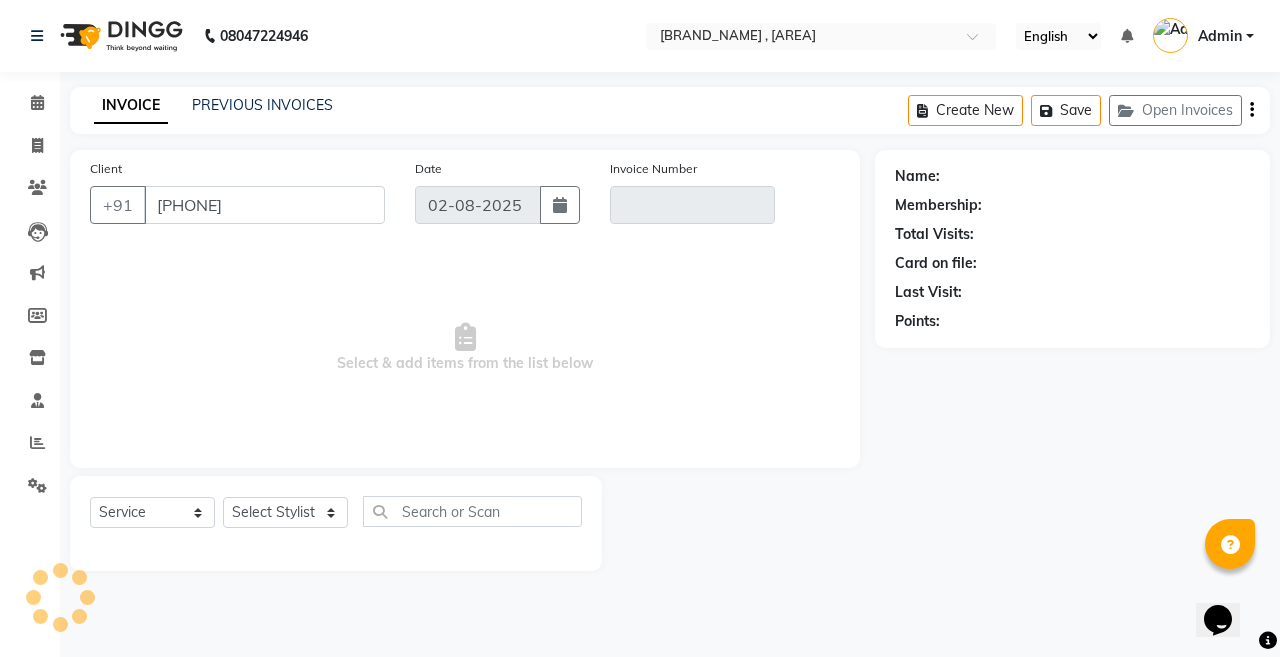 type on "[INVOICE_NUMBER]" 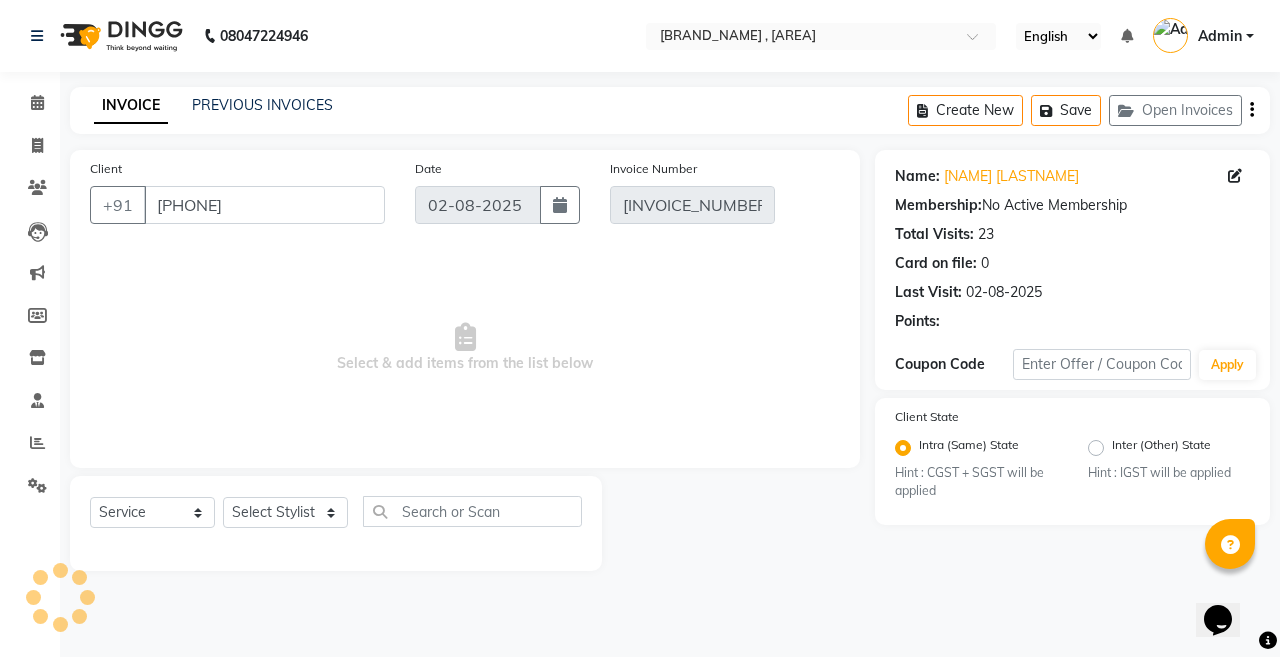 select on "select" 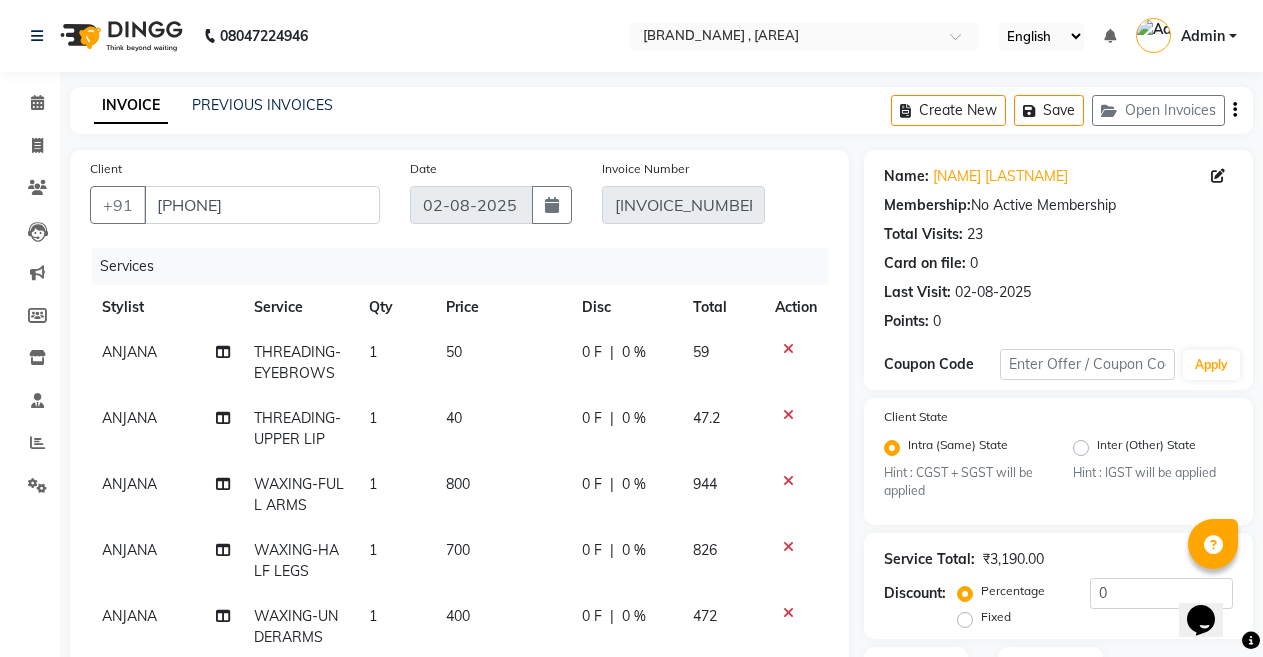 scroll, scrollTop: 514, scrollLeft: 0, axis: vertical 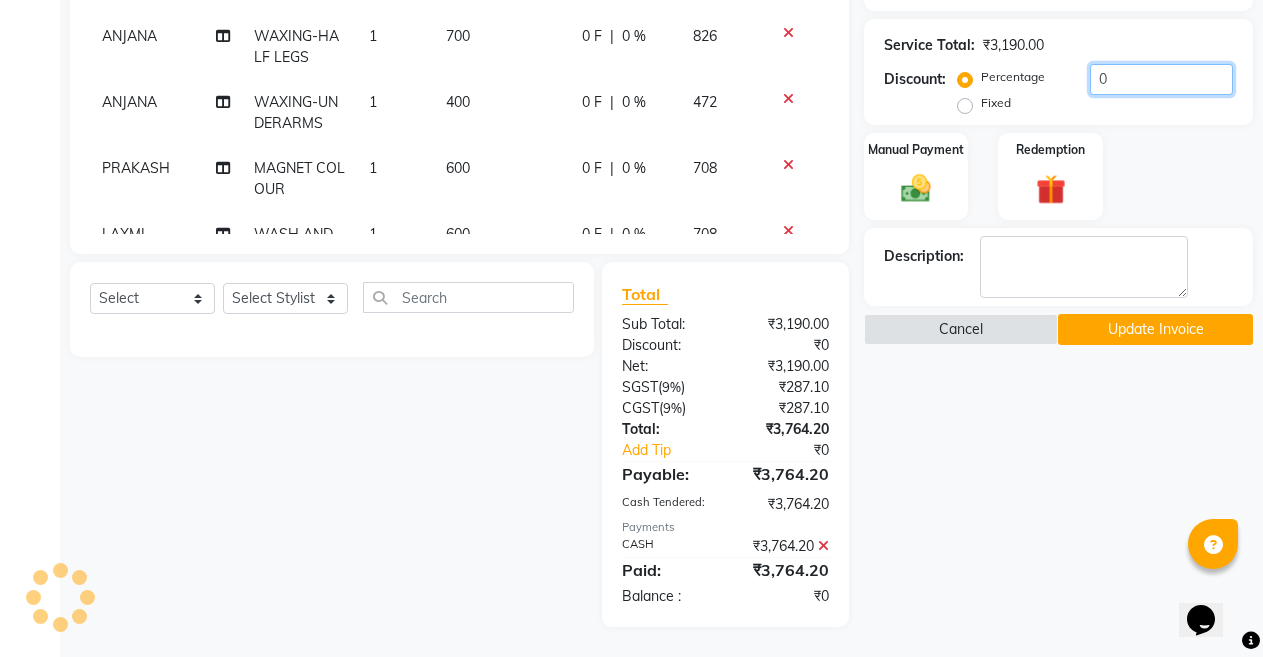 click on "0" 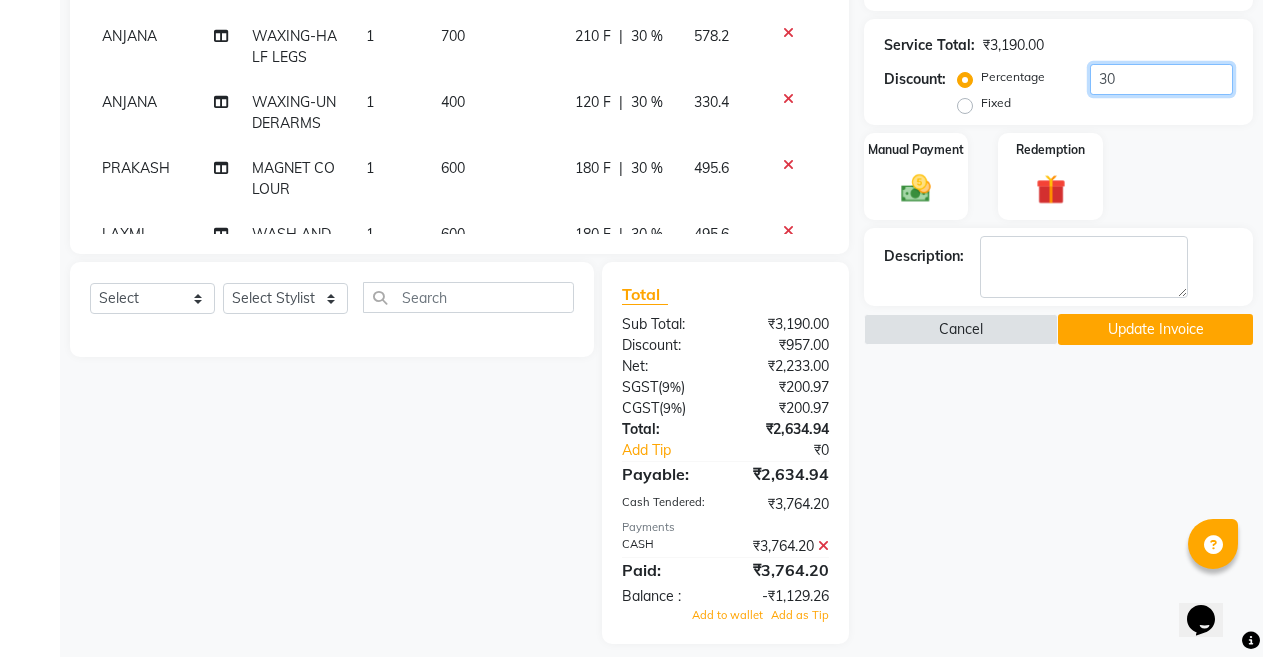 type on "30" 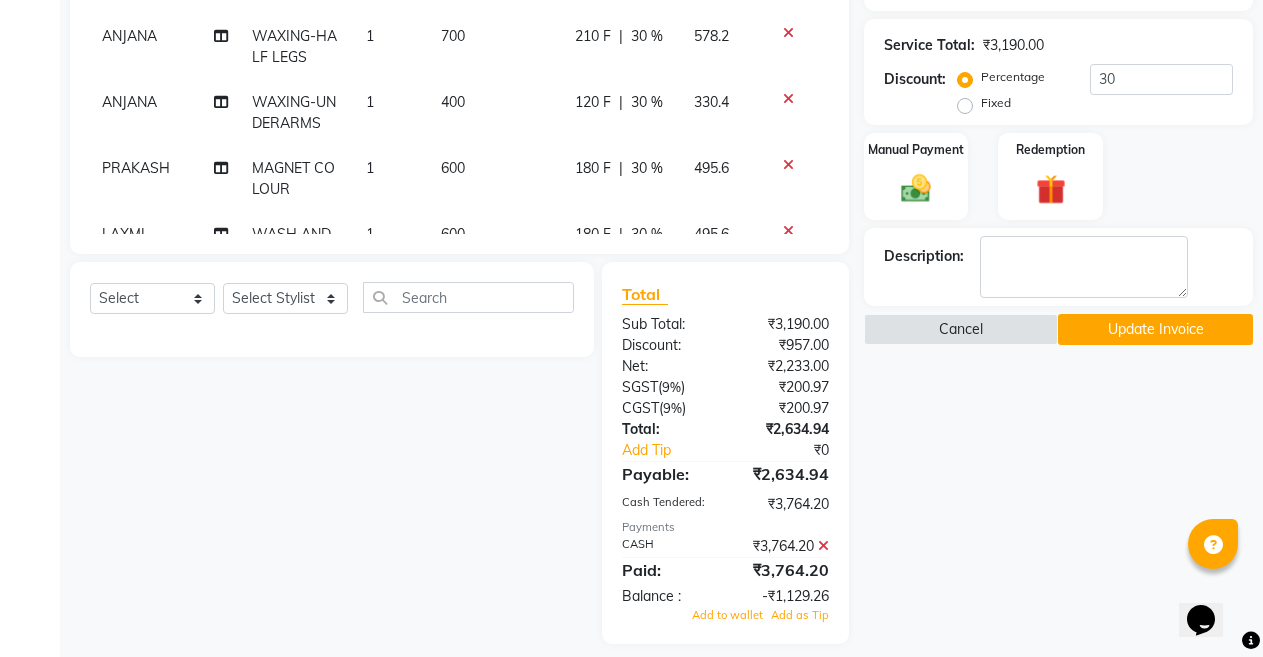 click 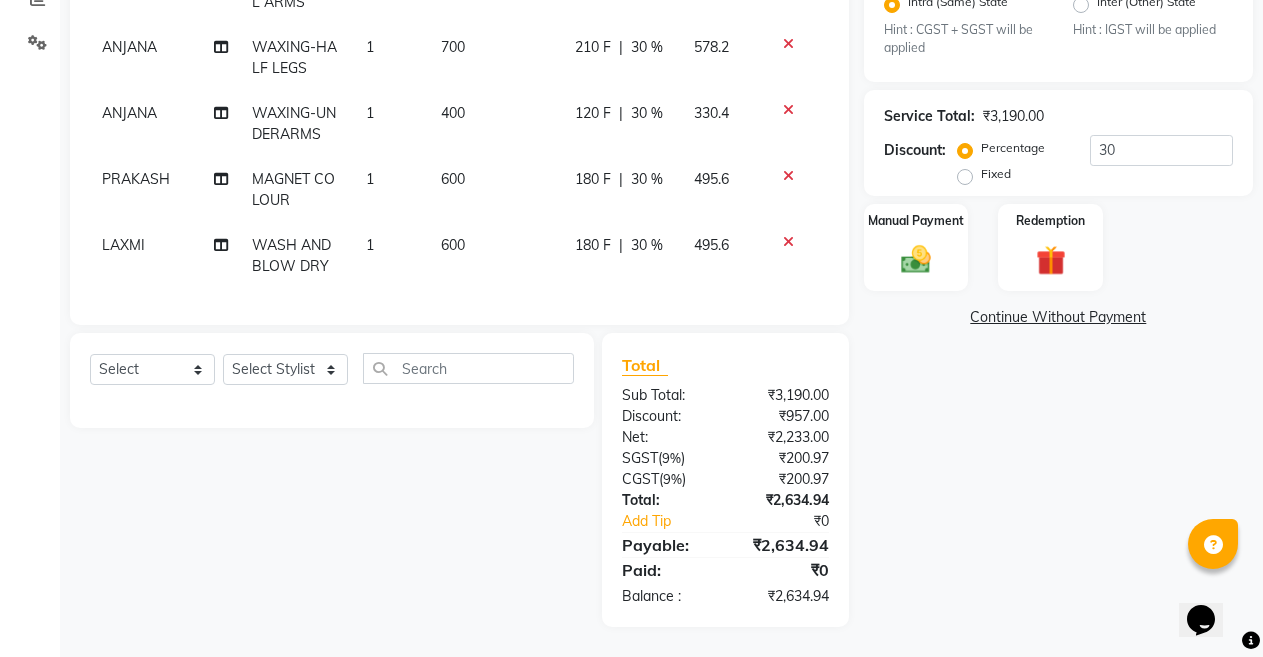 scroll, scrollTop: 73, scrollLeft: 0, axis: vertical 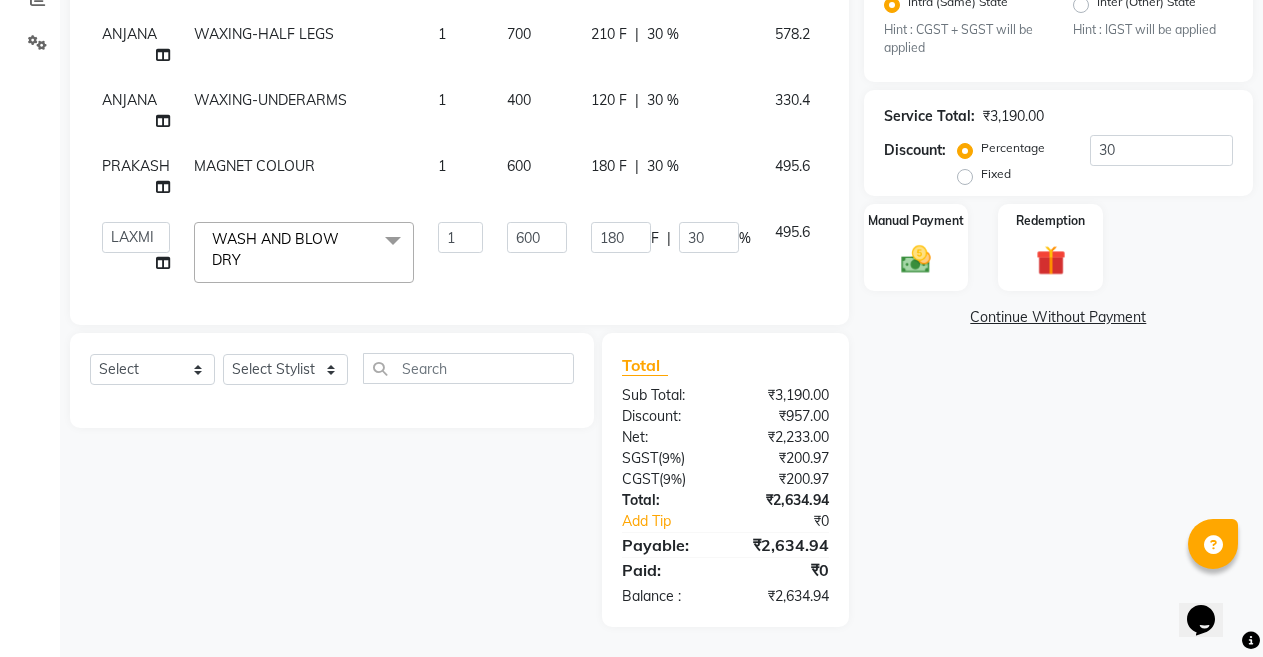 click 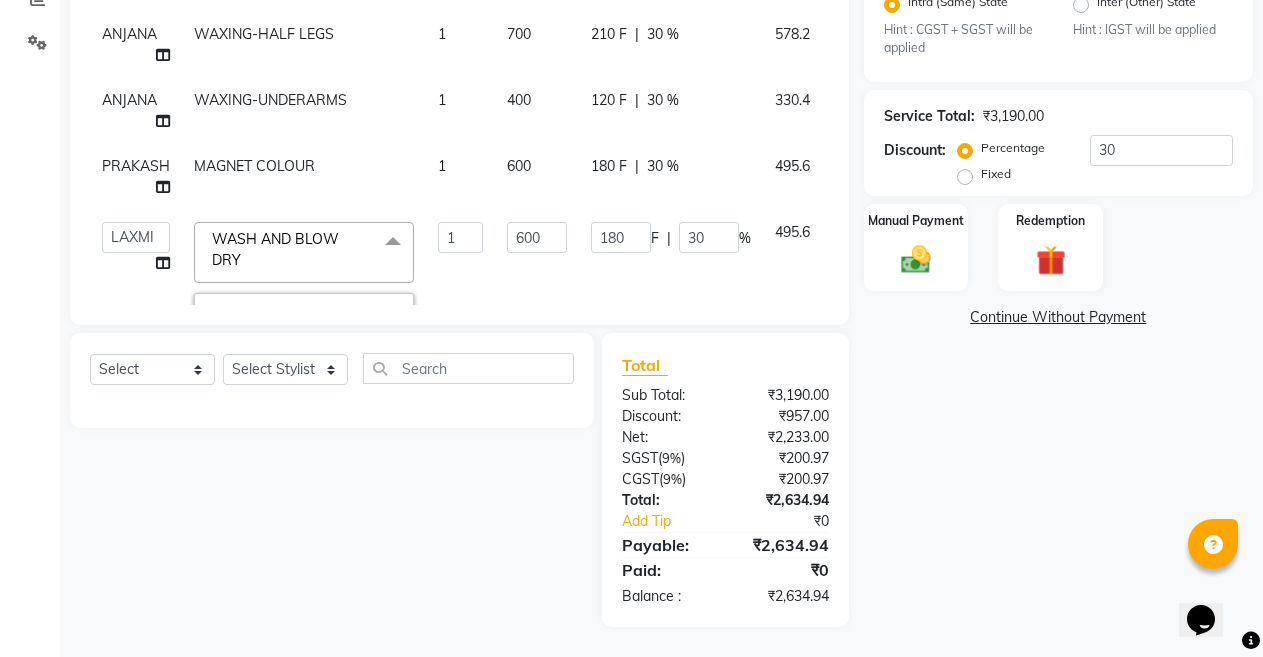click 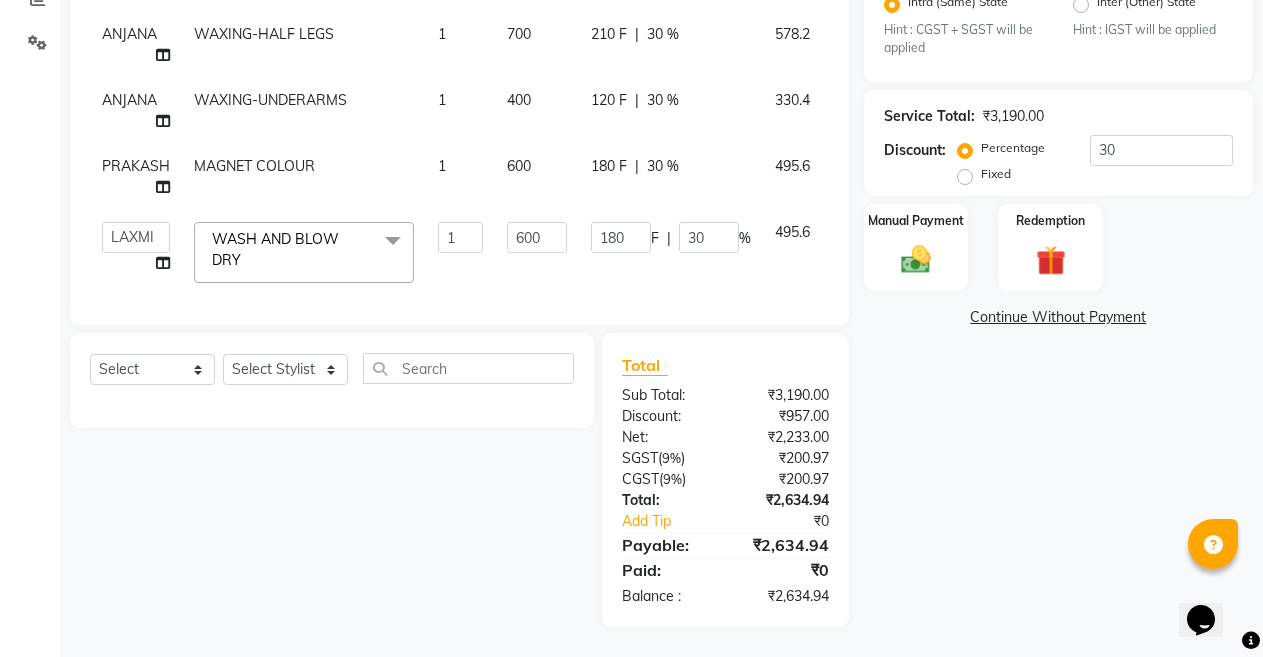 click 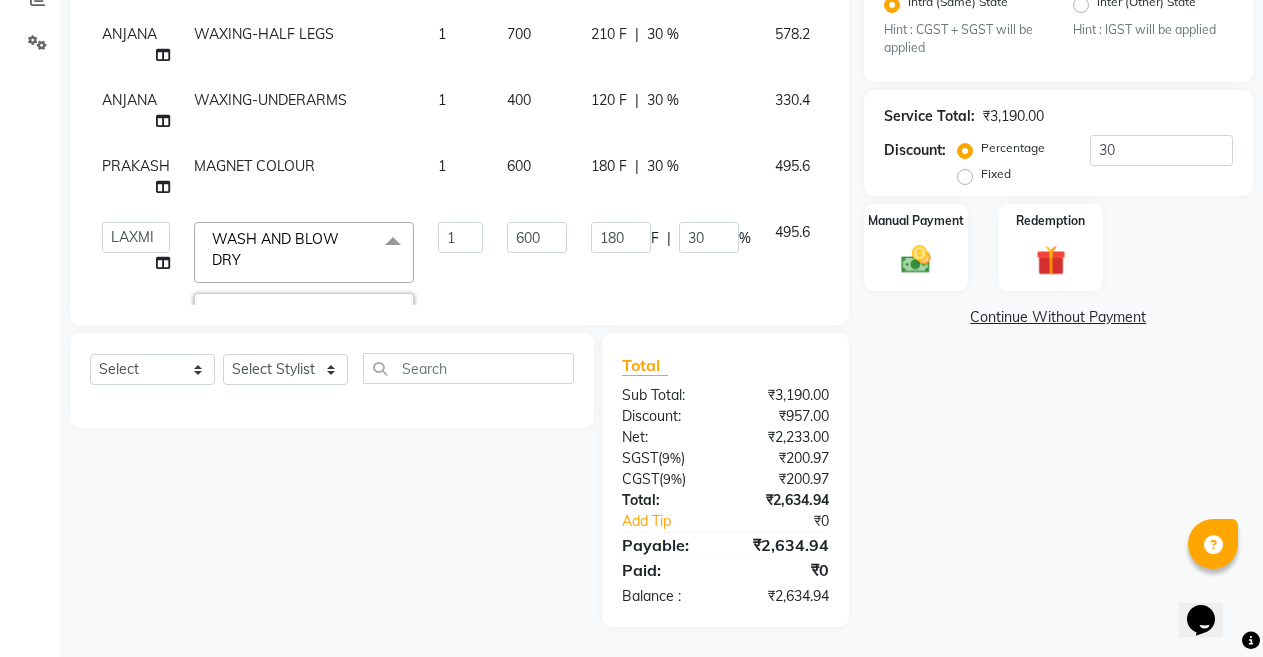 drag, startPoint x: 388, startPoint y: 249, endPoint x: 336, endPoint y: 242, distance: 52.46904 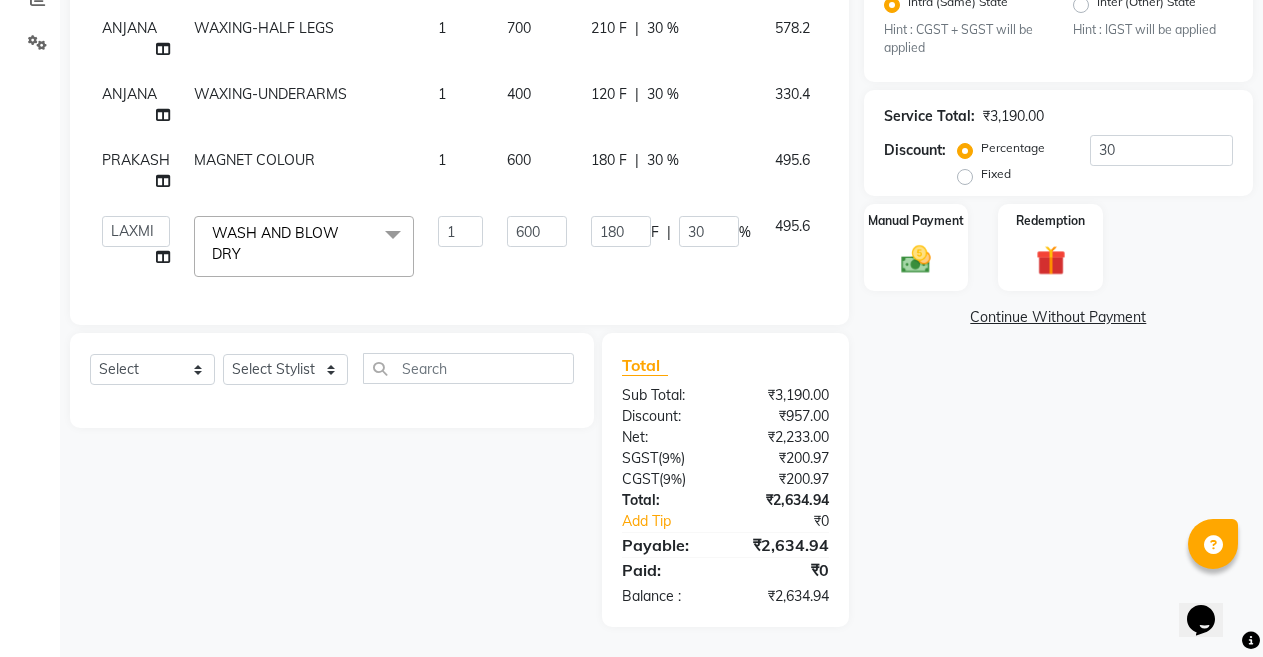 scroll, scrollTop: 95, scrollLeft: 0, axis: vertical 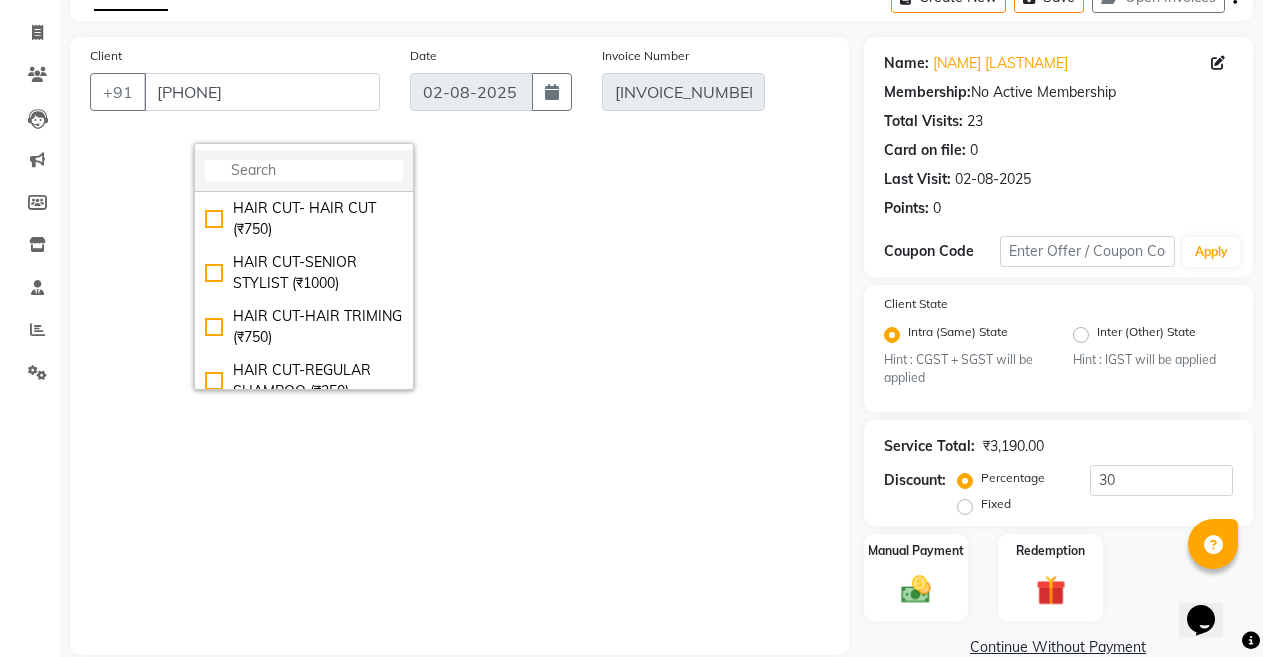 click 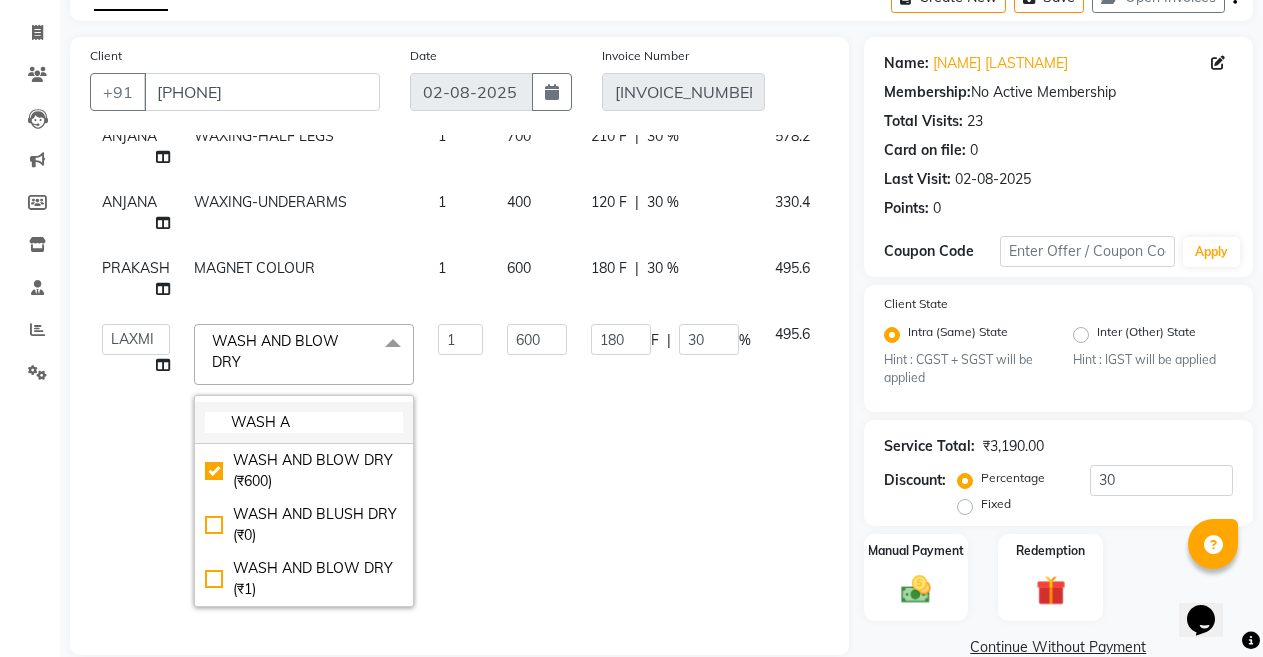 scroll, scrollTop: 318, scrollLeft: 0, axis: vertical 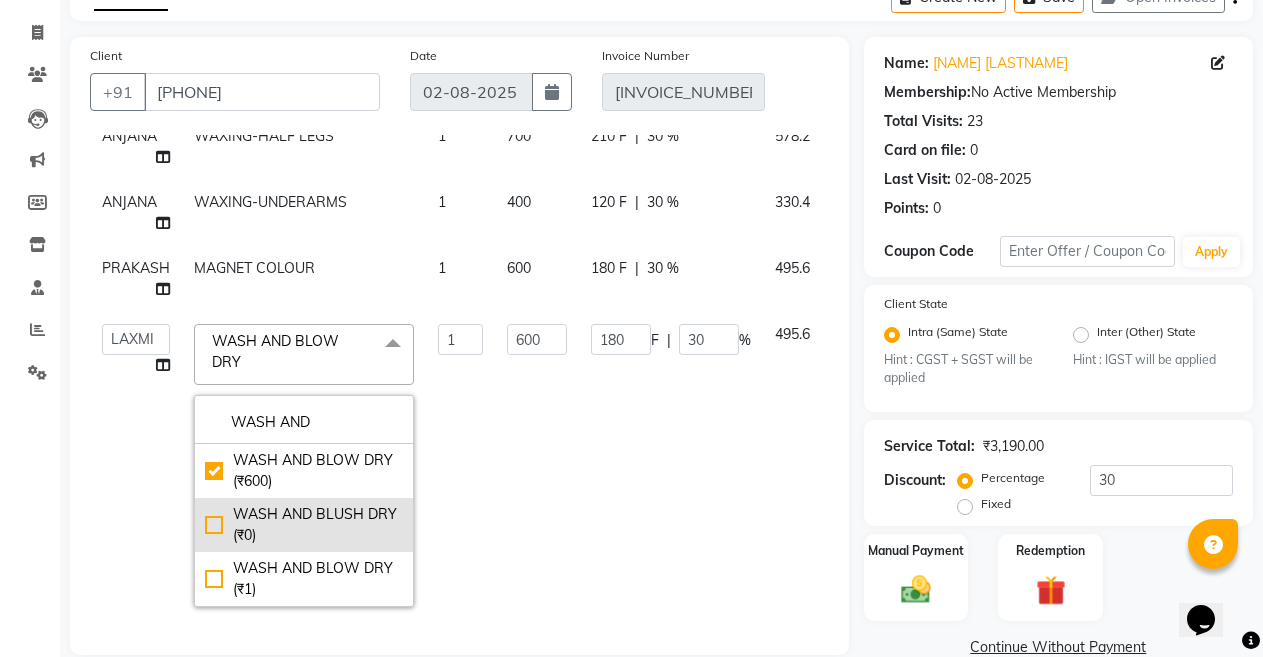 type on "WASH AND" 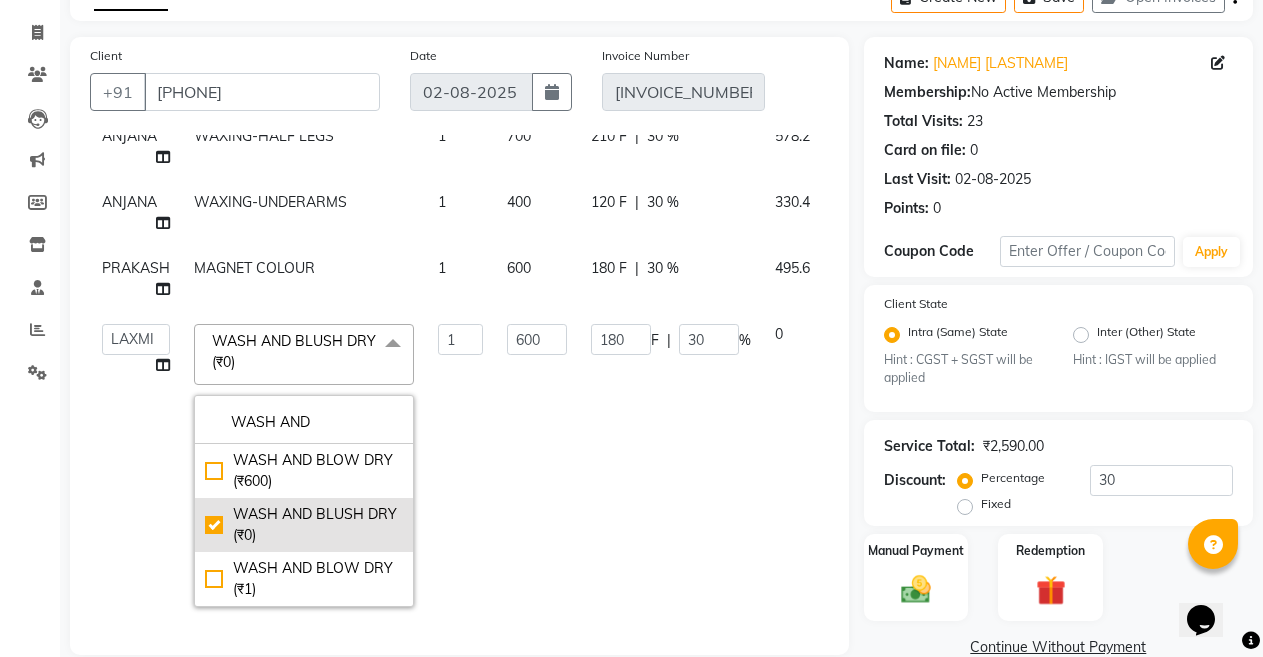 checkbox on "false" 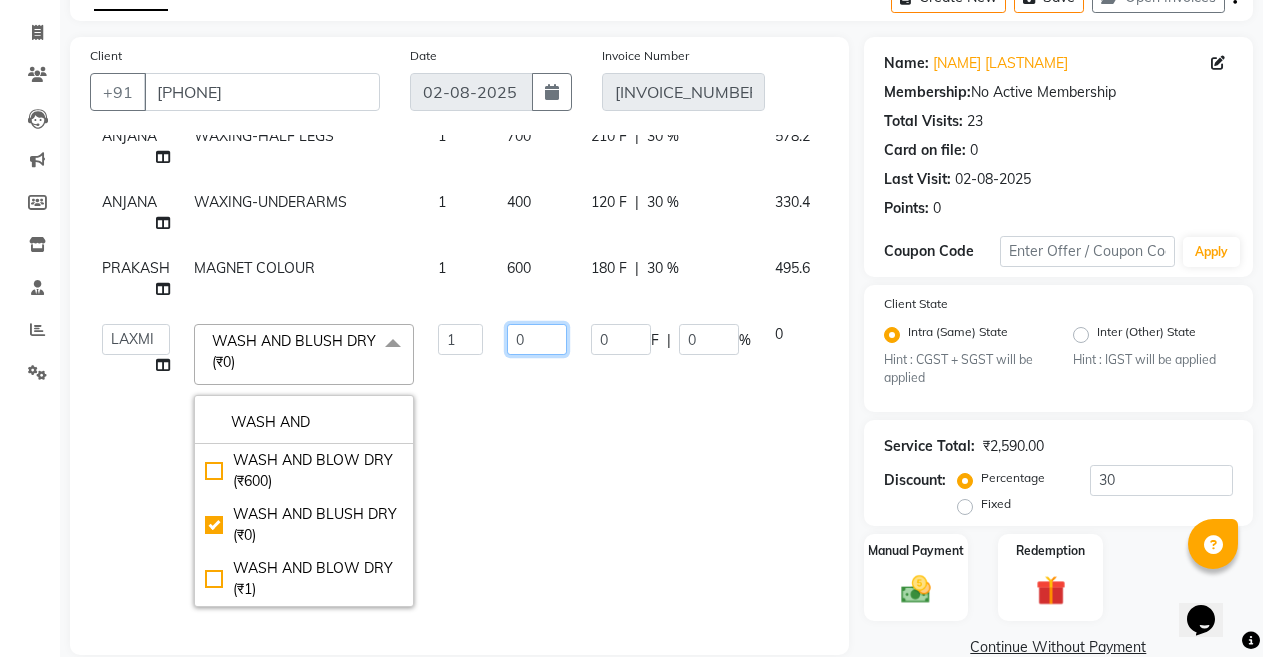 click on "0" 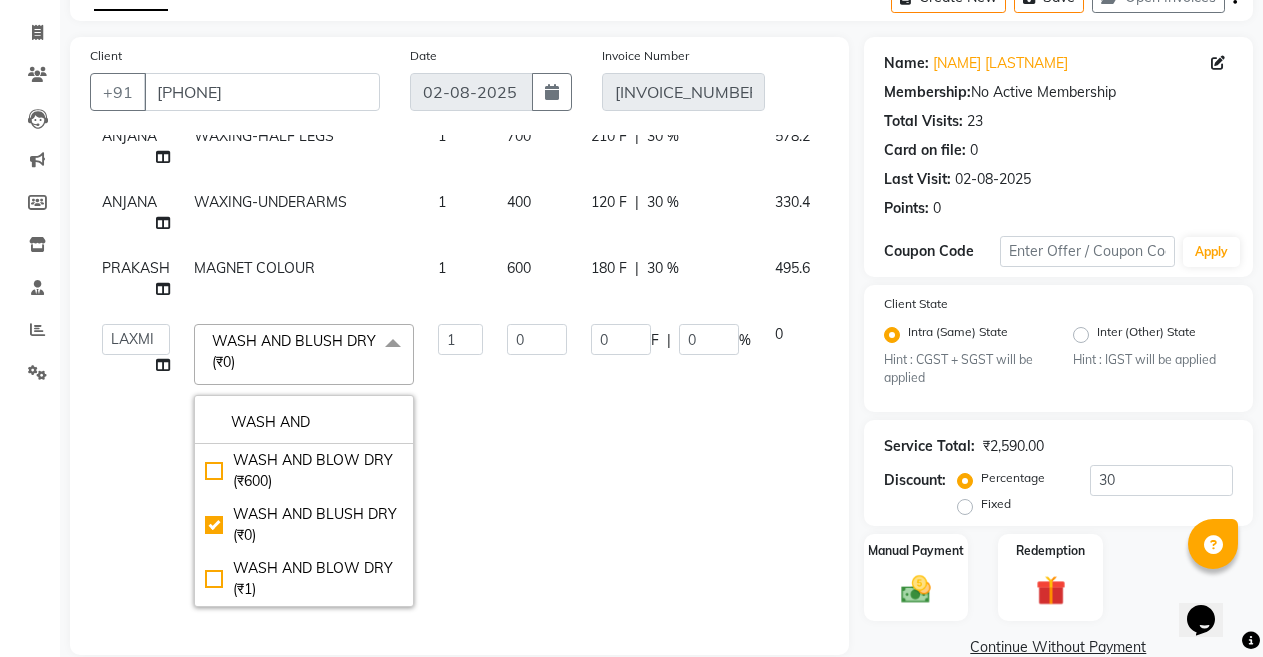 click on "700" 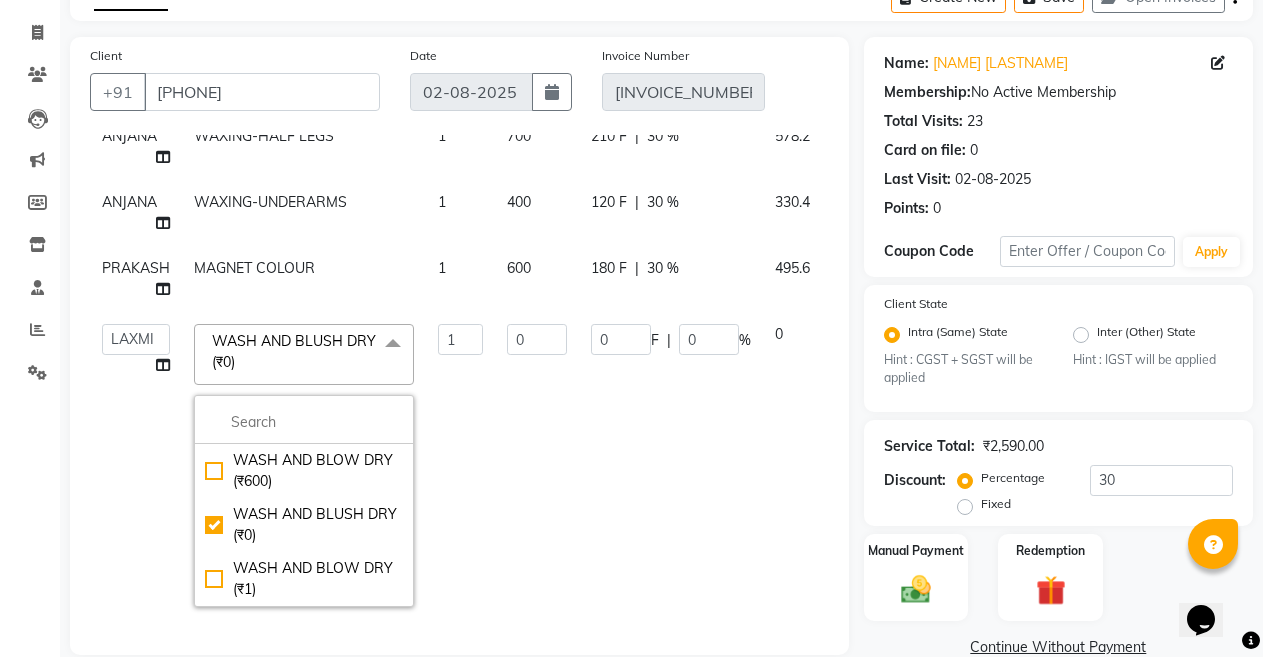 select on "[NUMBER]" 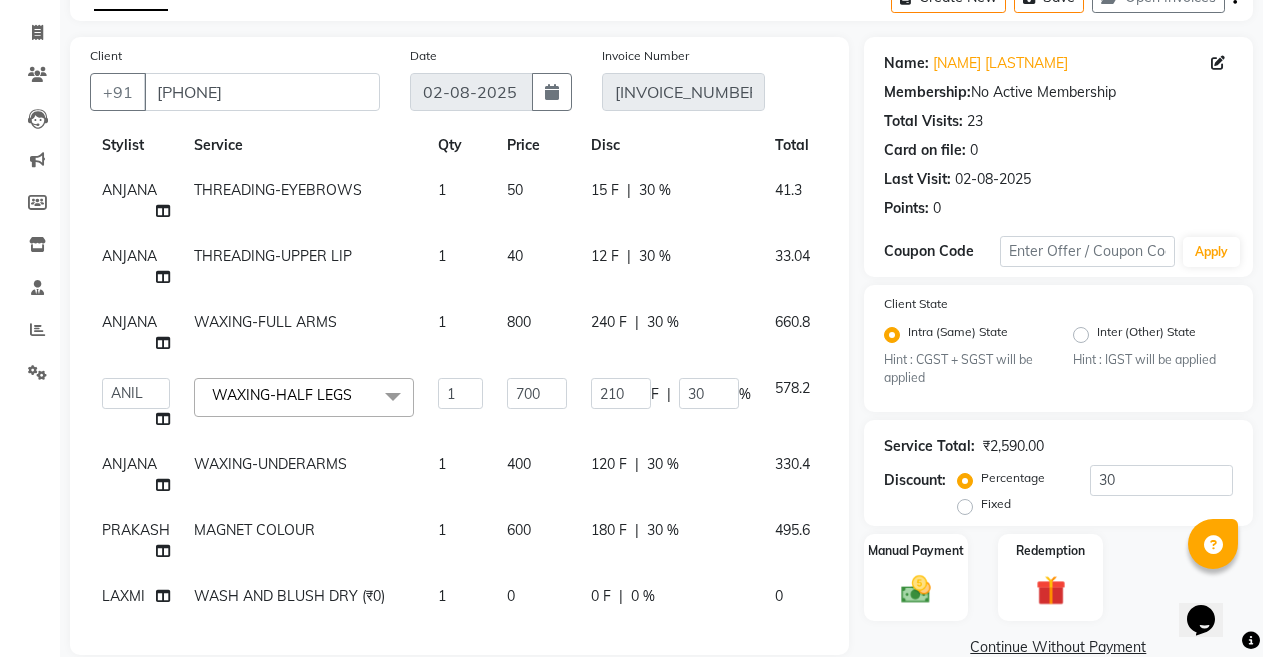 scroll, scrollTop: 66, scrollLeft: 0, axis: vertical 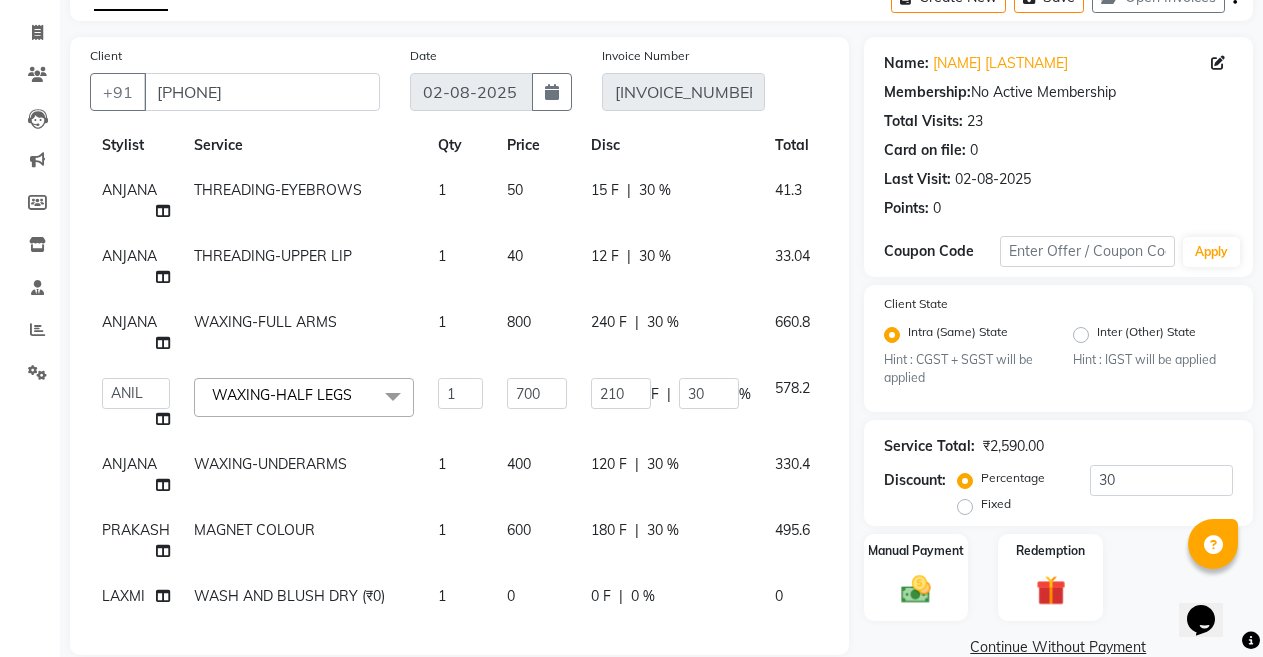 click on "0" 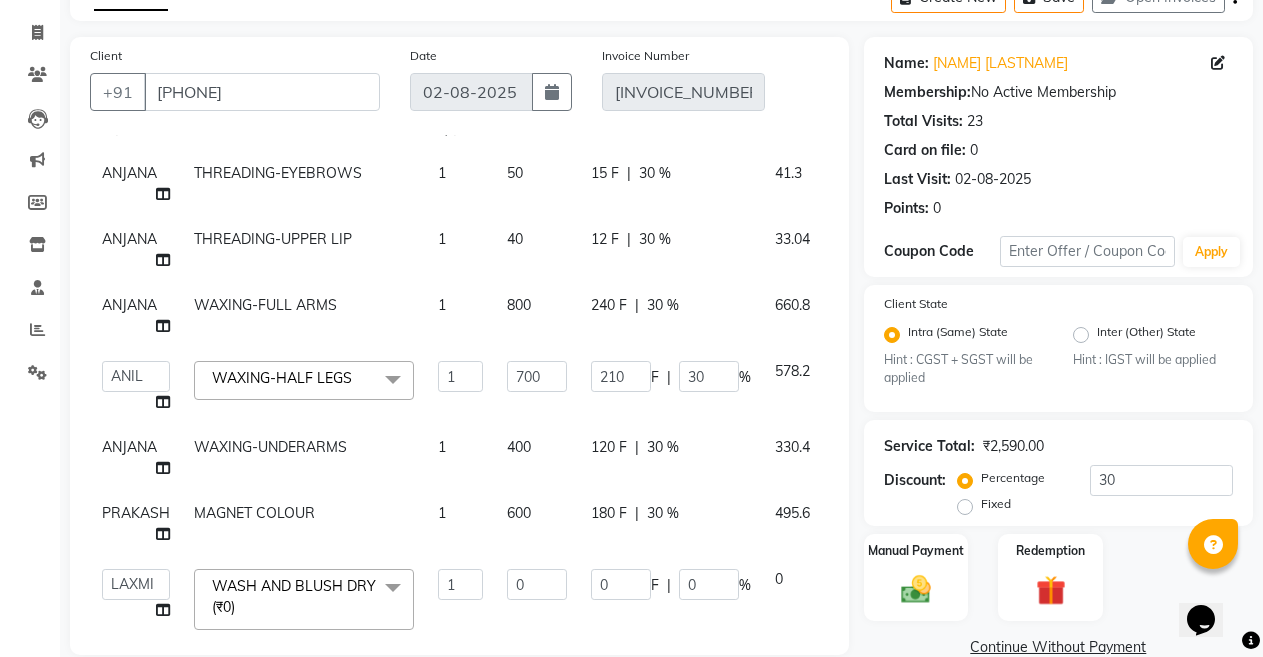 scroll, scrollTop: 106, scrollLeft: 0, axis: vertical 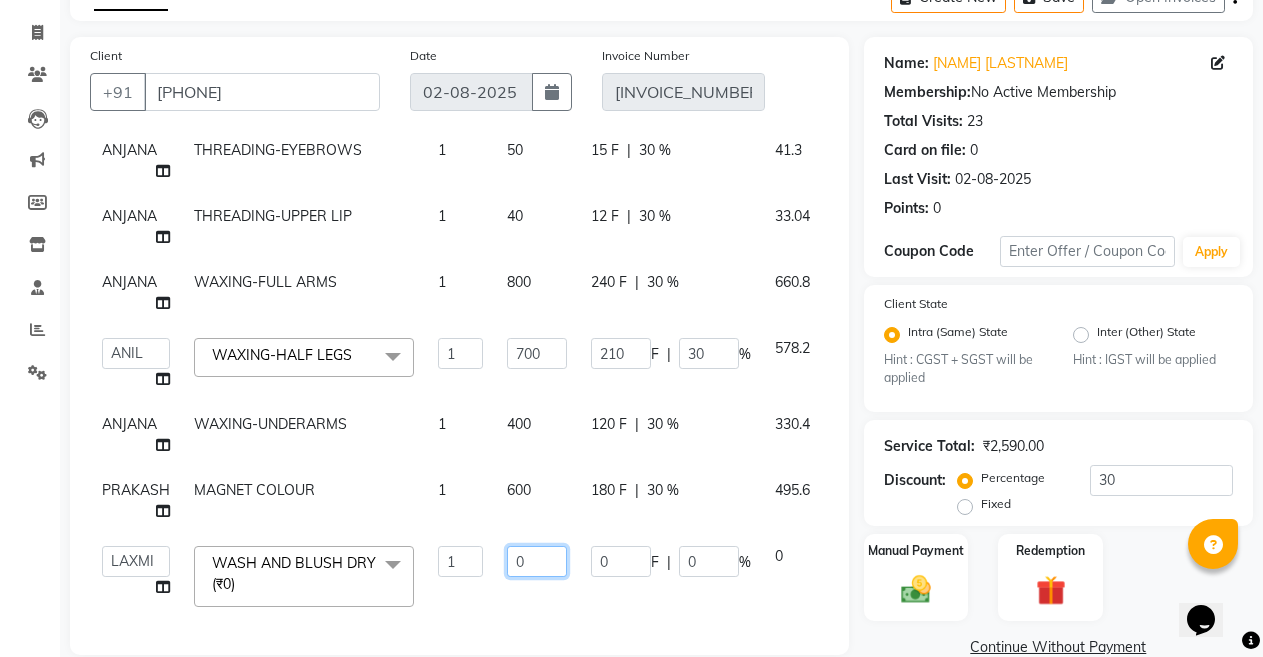 click on "0" 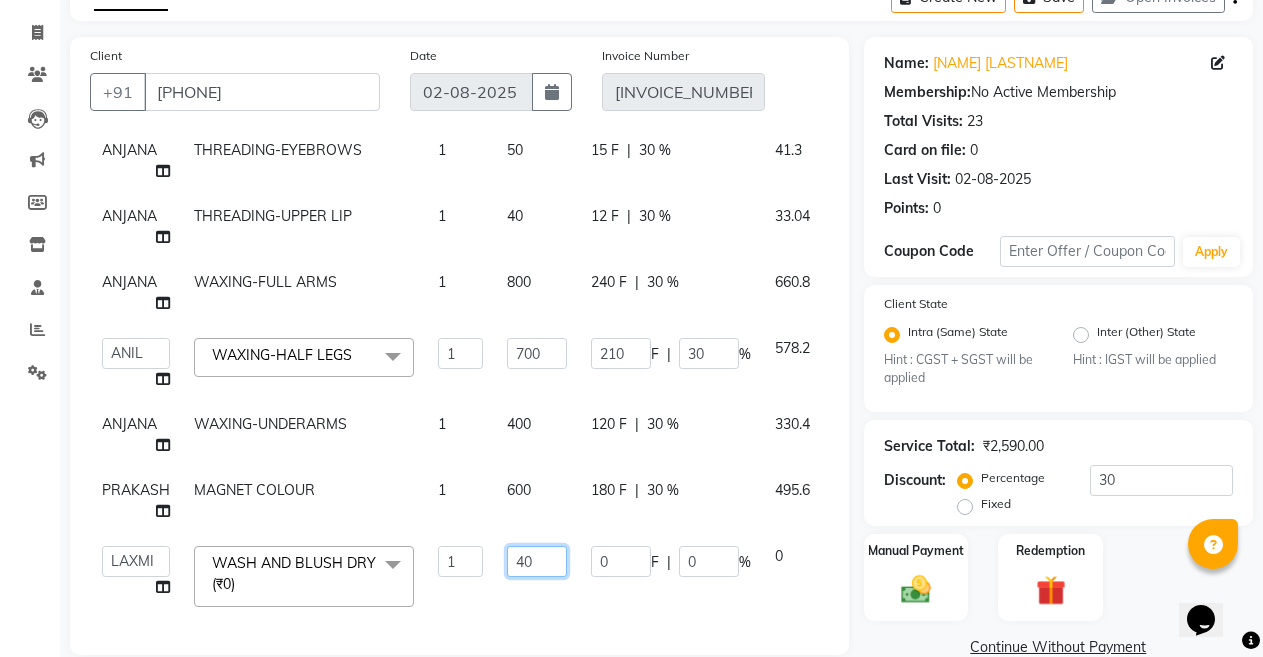 type on "400" 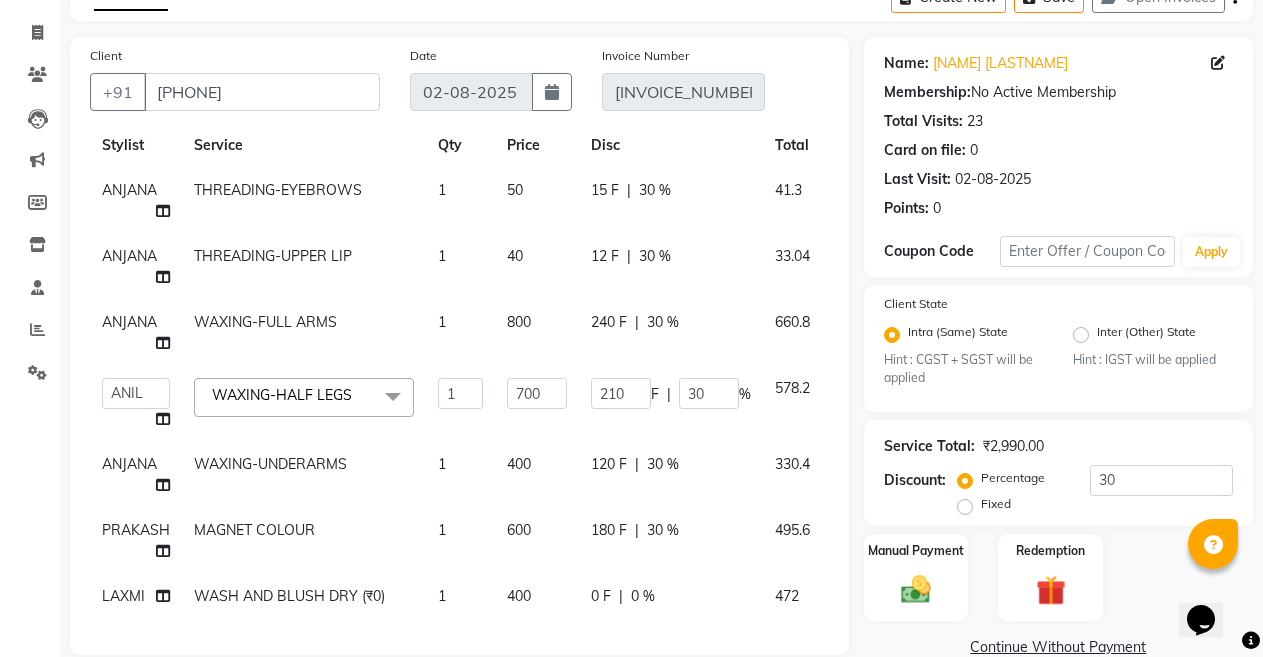click on "400" 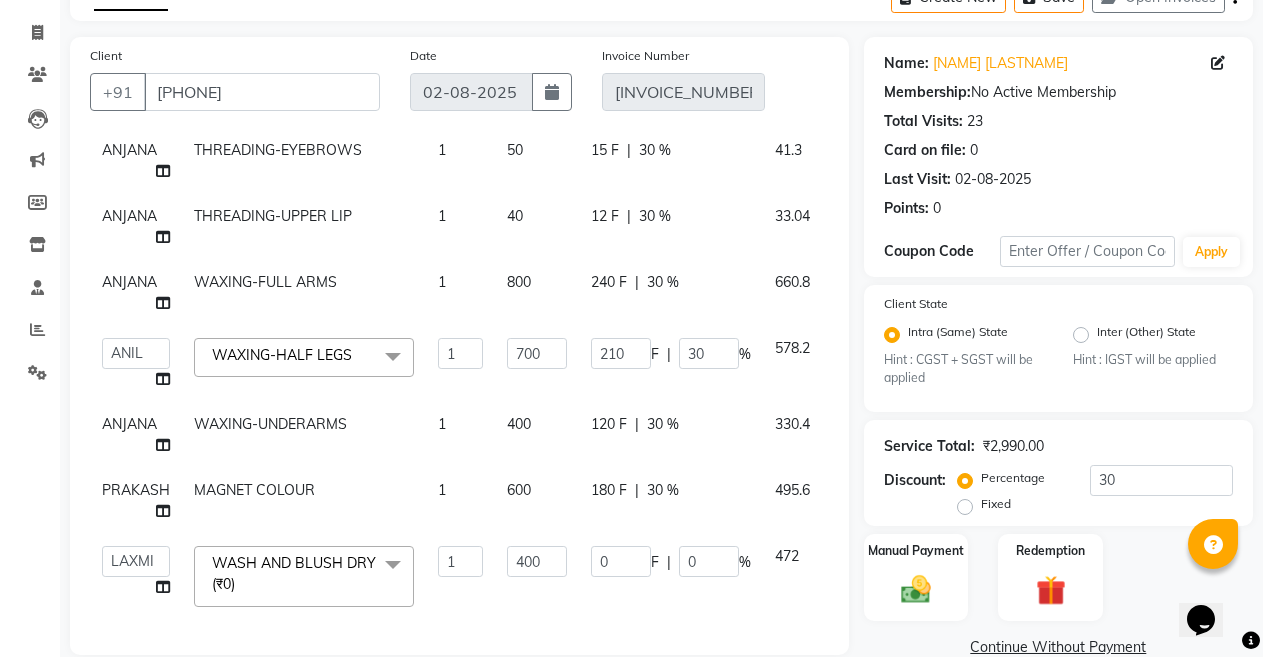 scroll, scrollTop: 106, scrollLeft: 0, axis: vertical 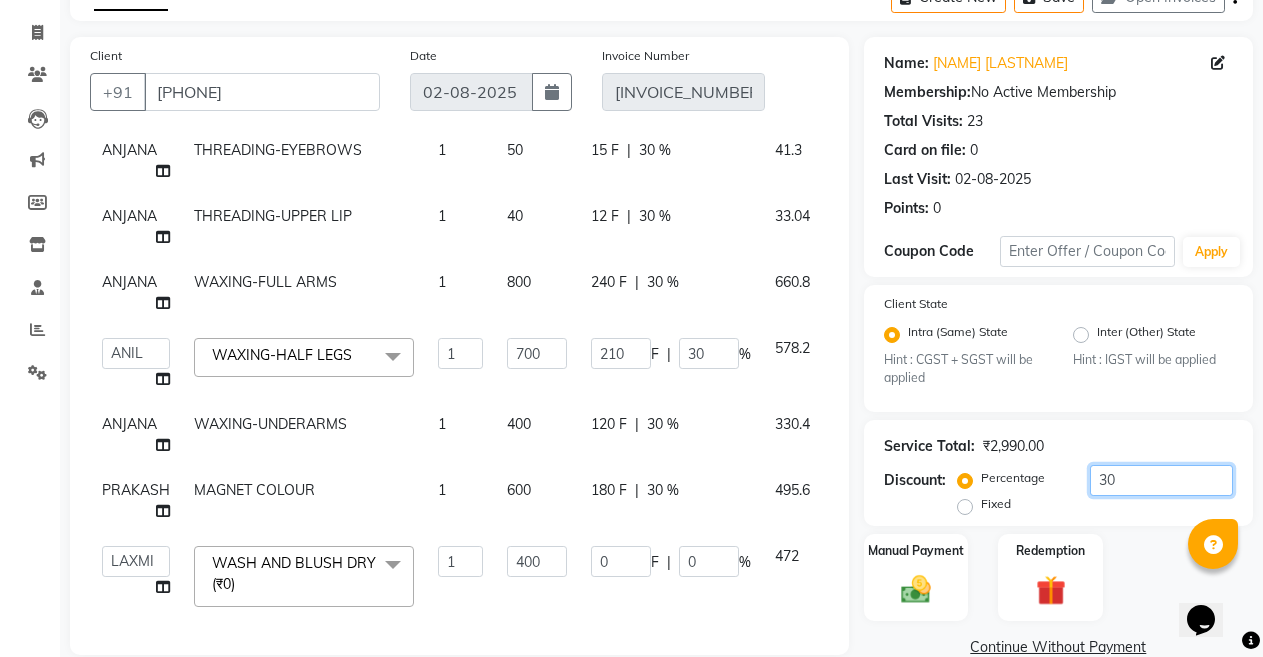 click on "30" 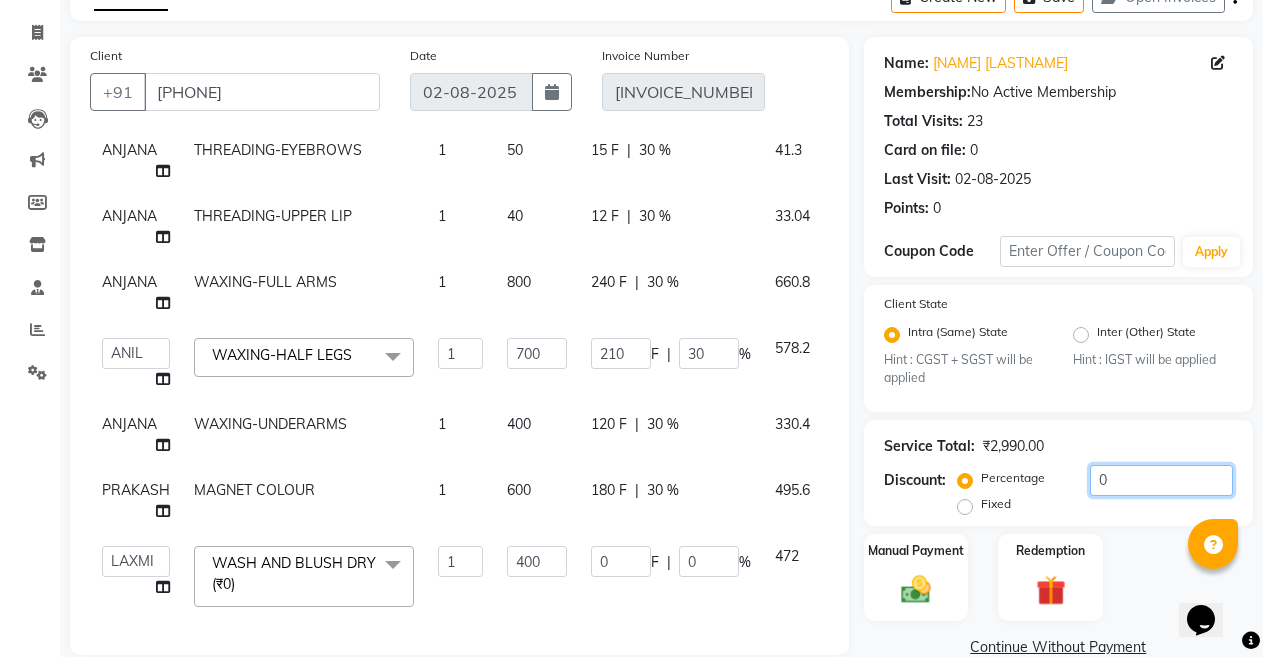 type on "0" 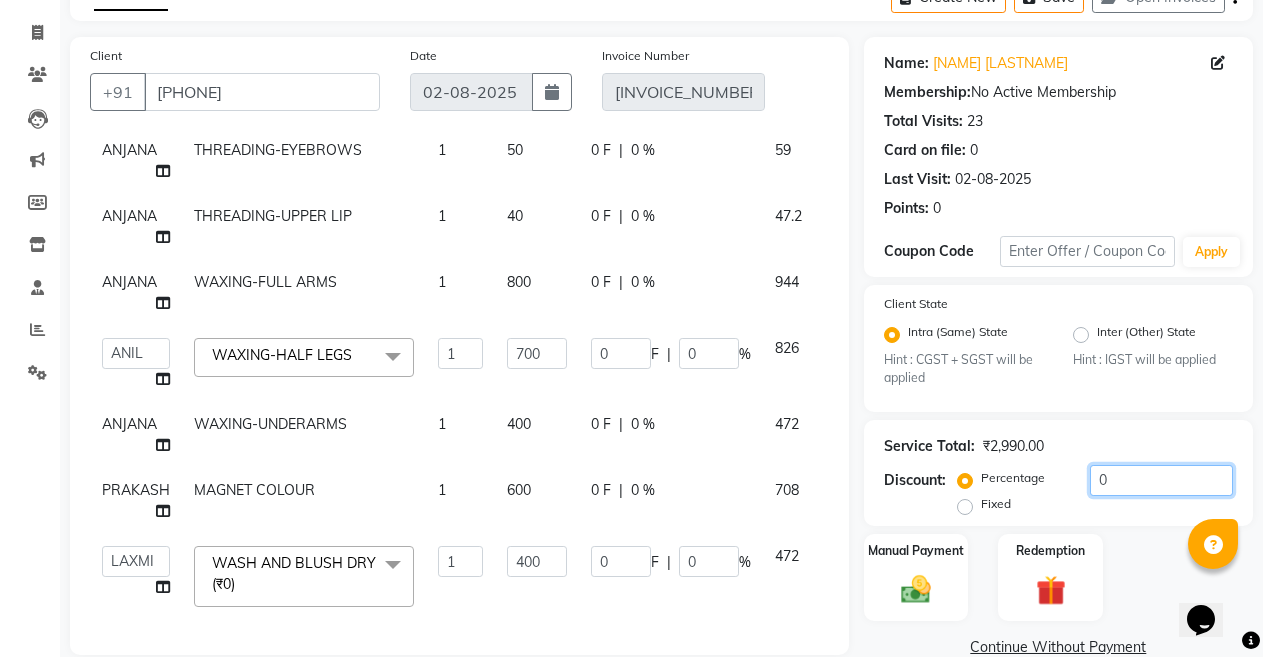 type on "30" 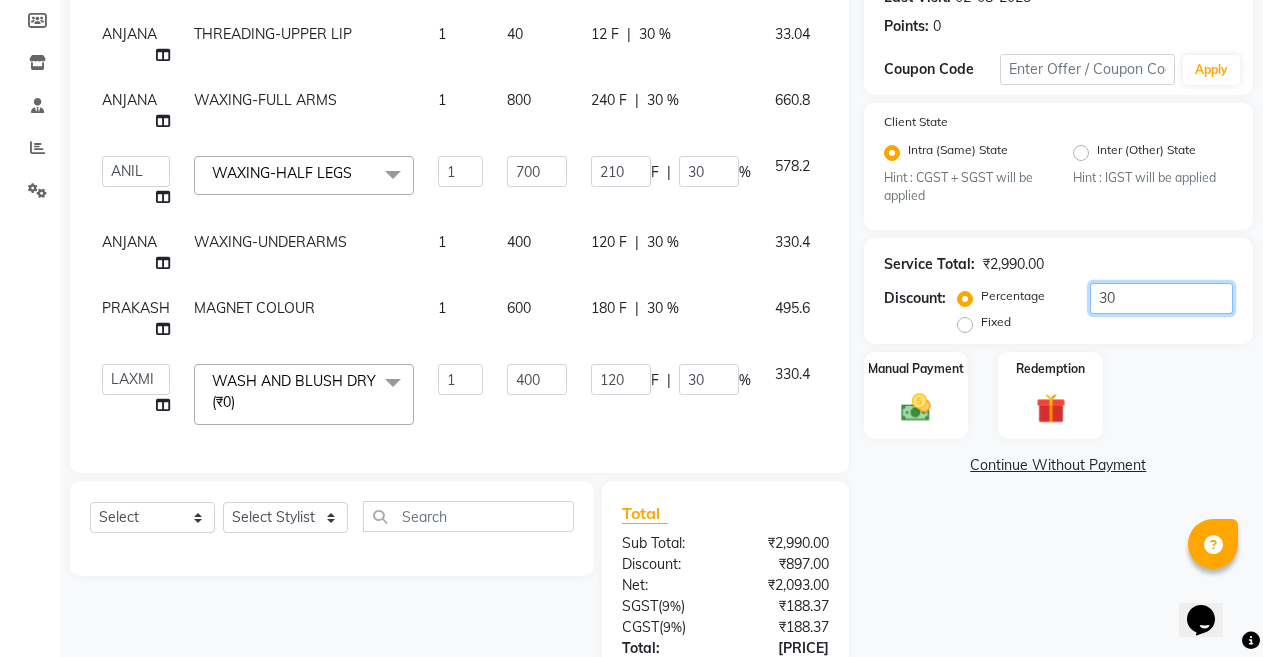 scroll, scrollTop: 443, scrollLeft: 0, axis: vertical 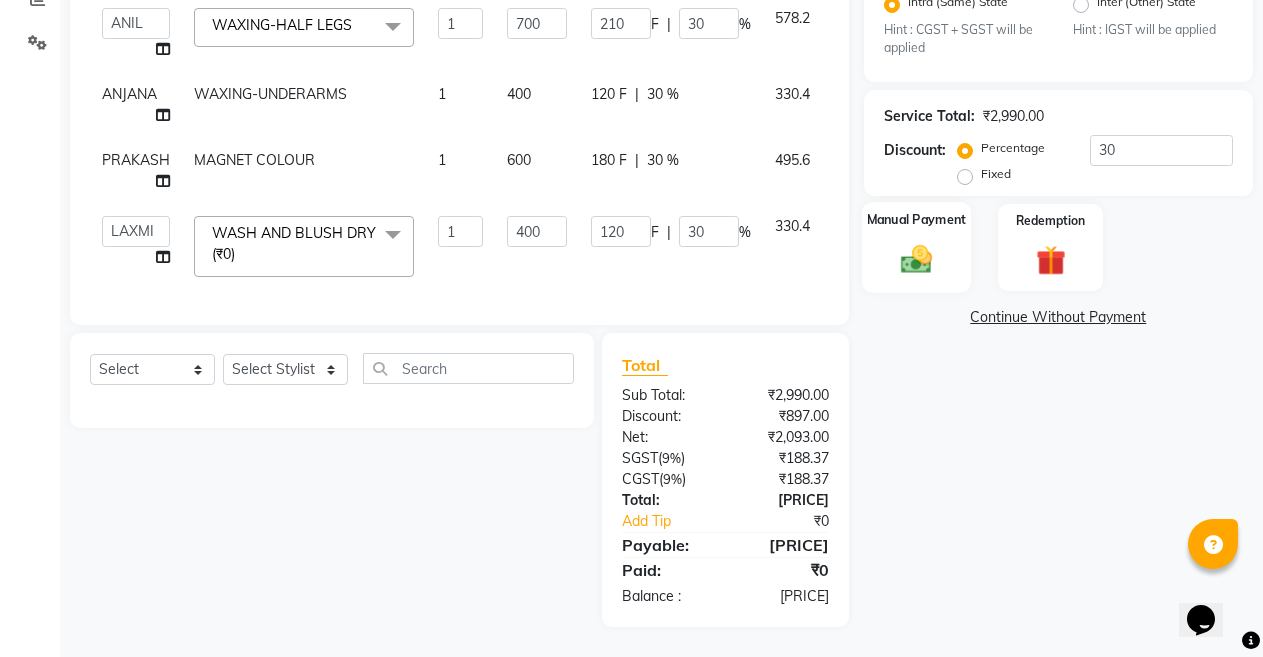 click on "Manual Payment" 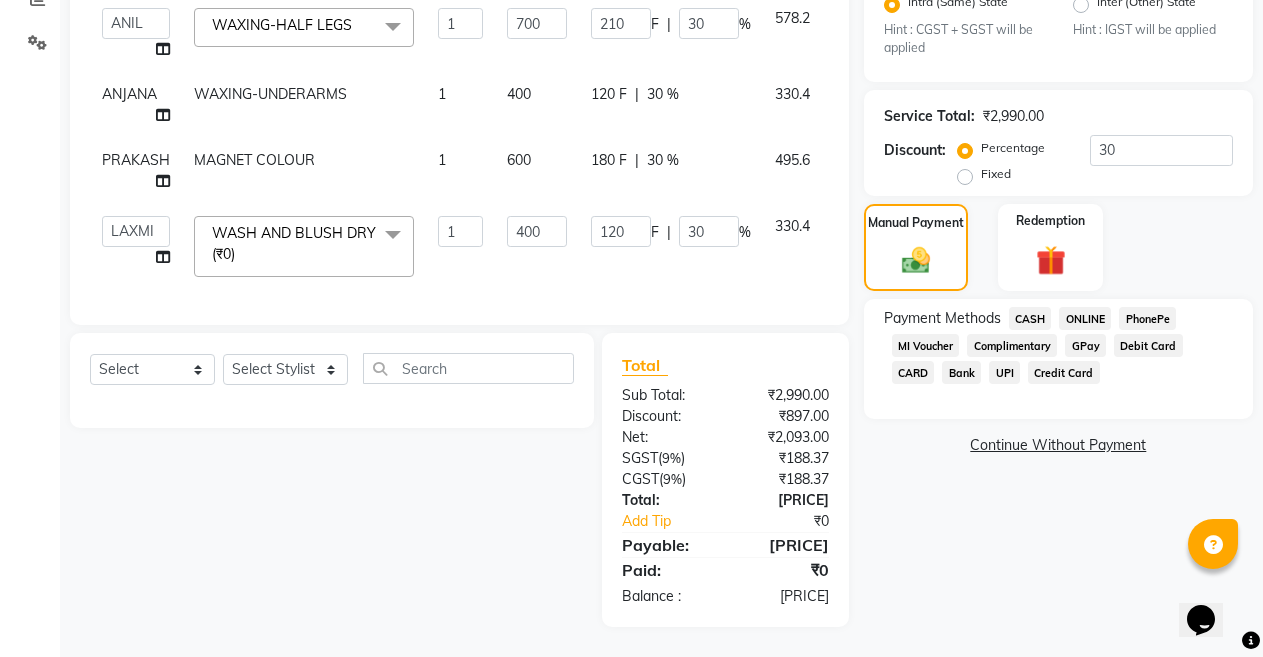 click on "CASH" 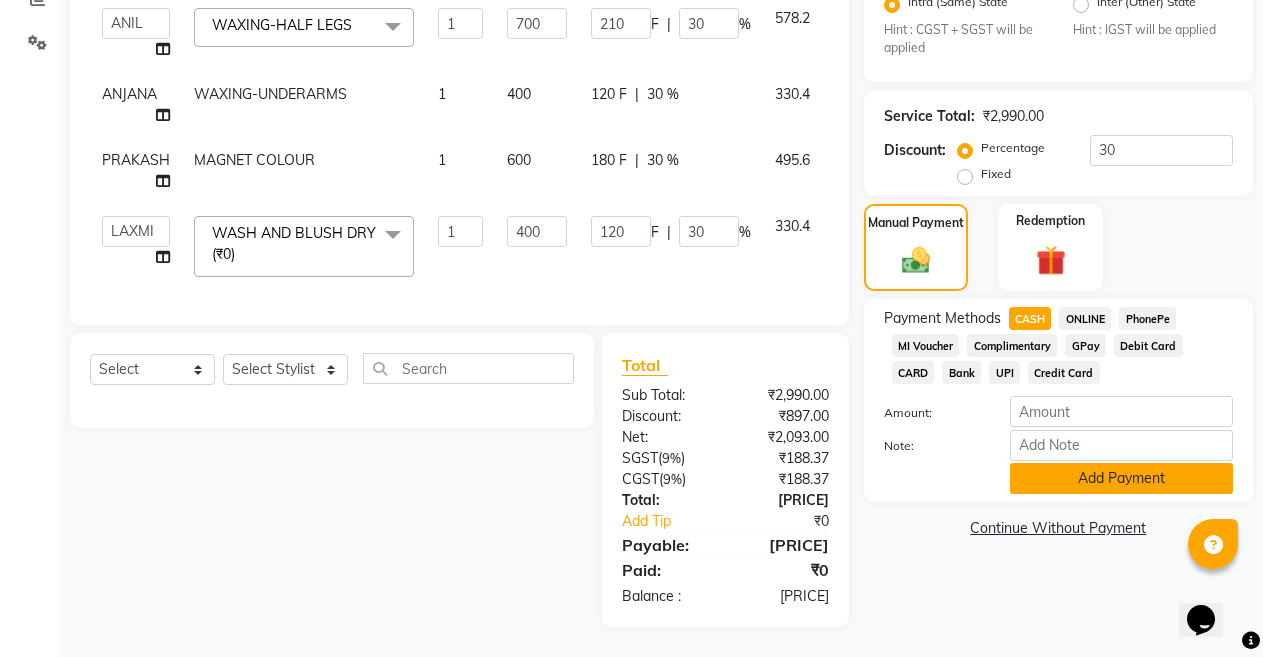 click on "Add Payment" 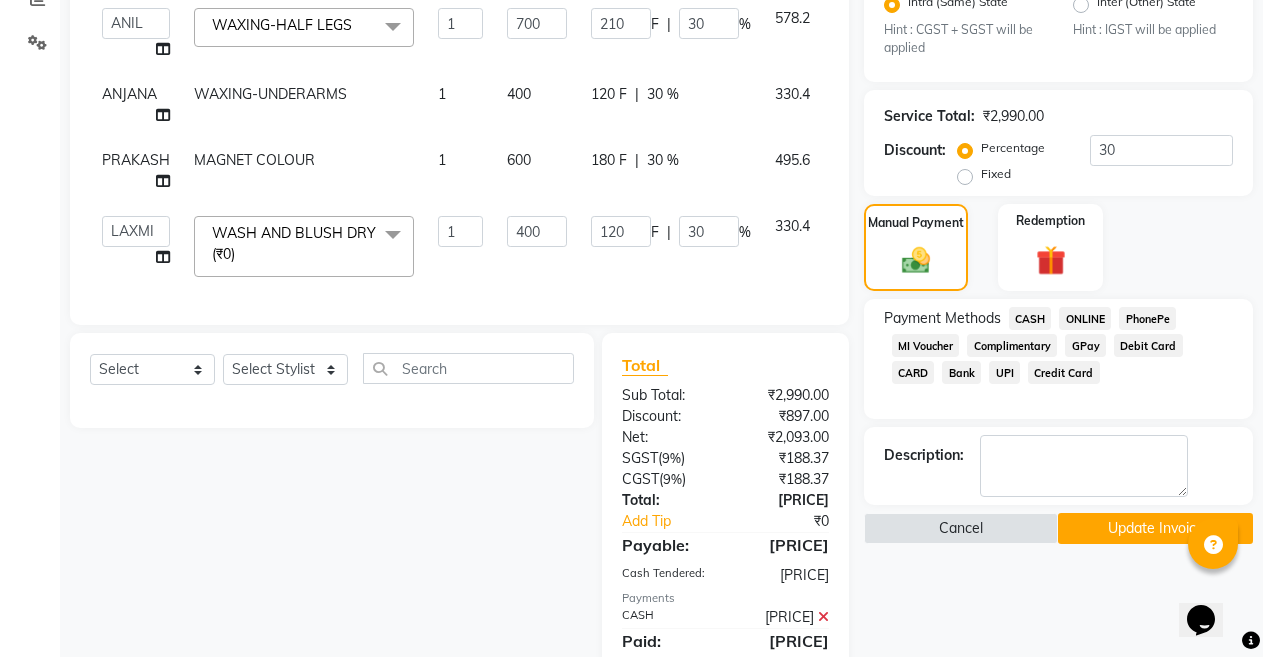 click on "Update Invoice" 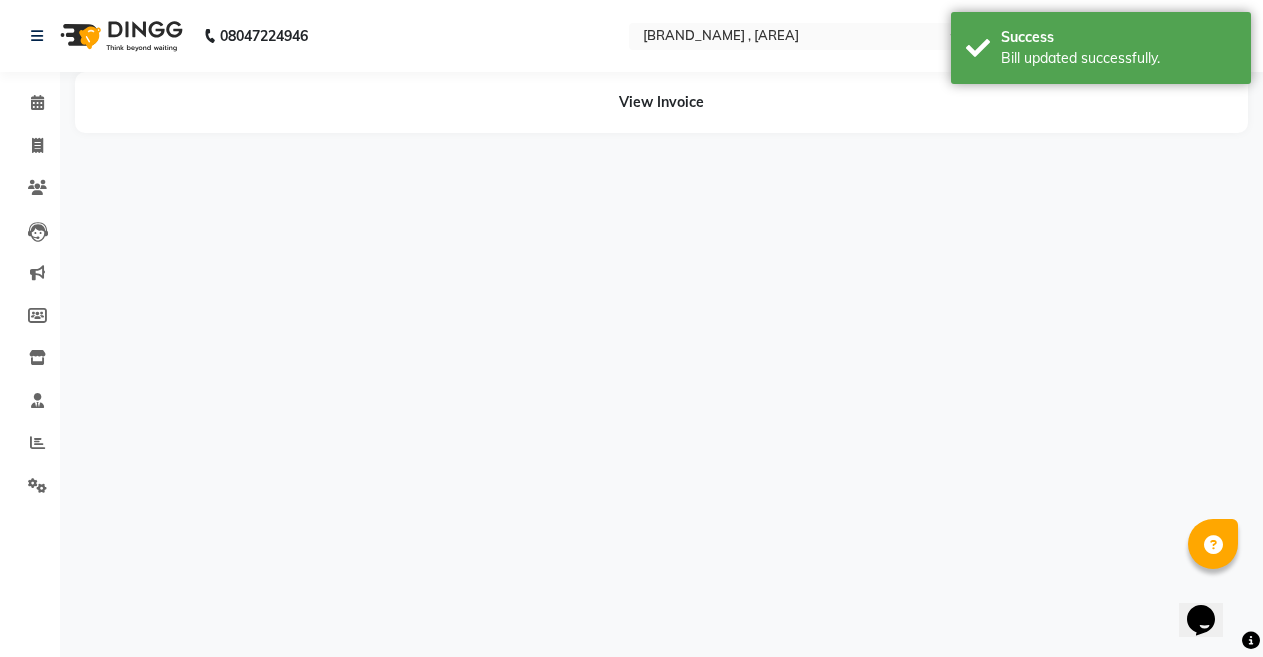 scroll, scrollTop: 0, scrollLeft: 0, axis: both 